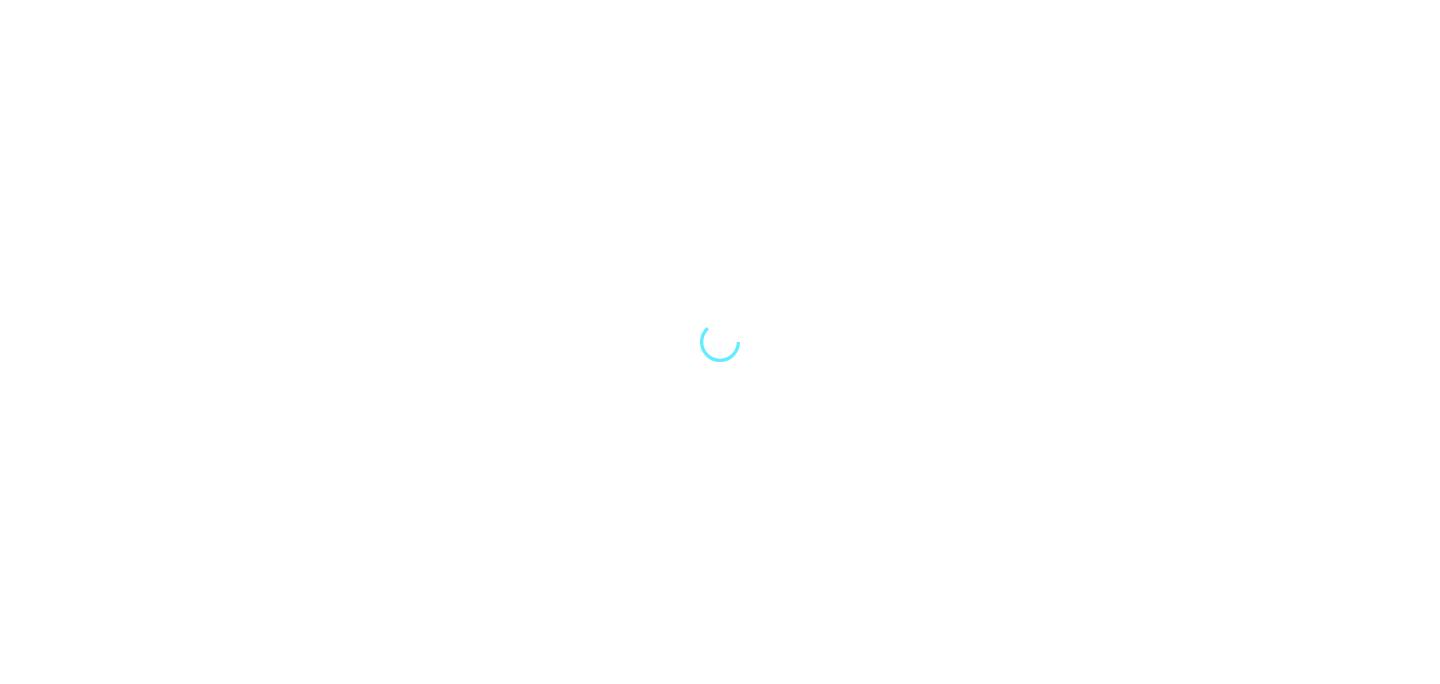 scroll, scrollTop: 0, scrollLeft: 0, axis: both 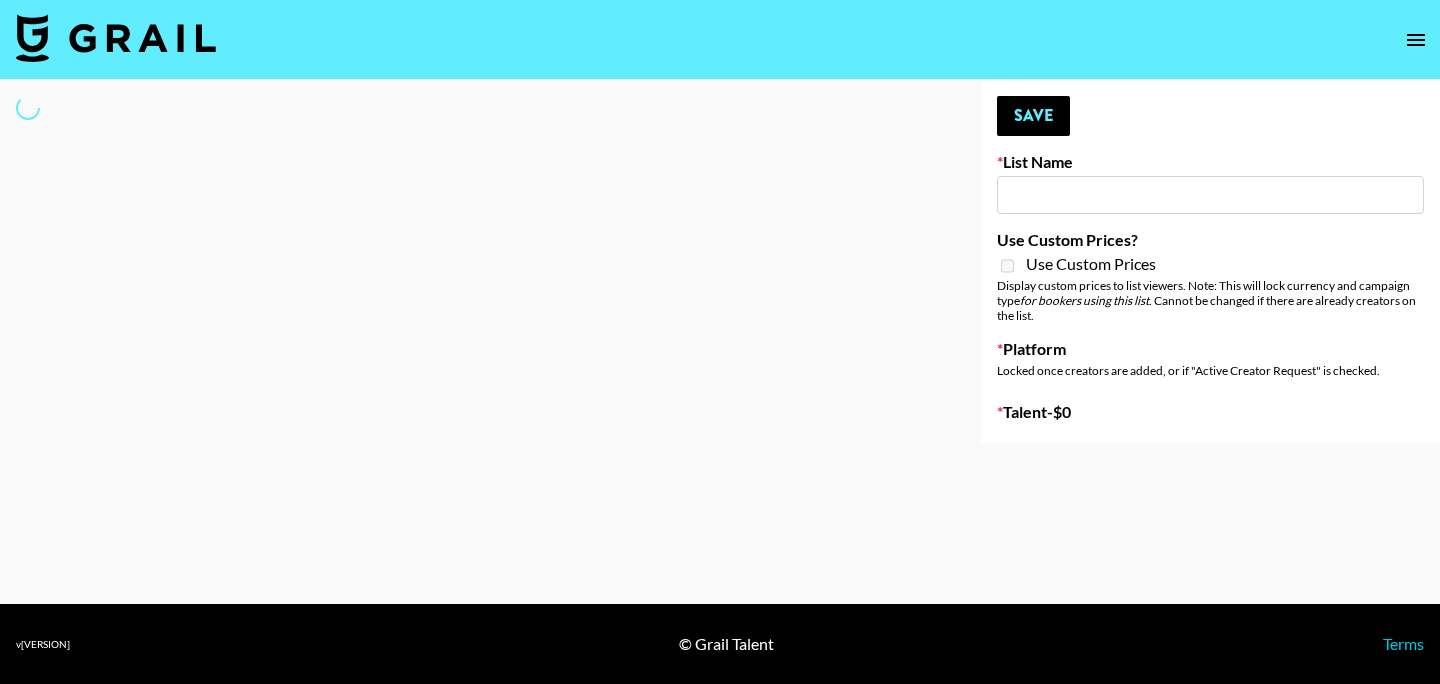 type on "UK Talent: Ibiza Style Sound Promo" 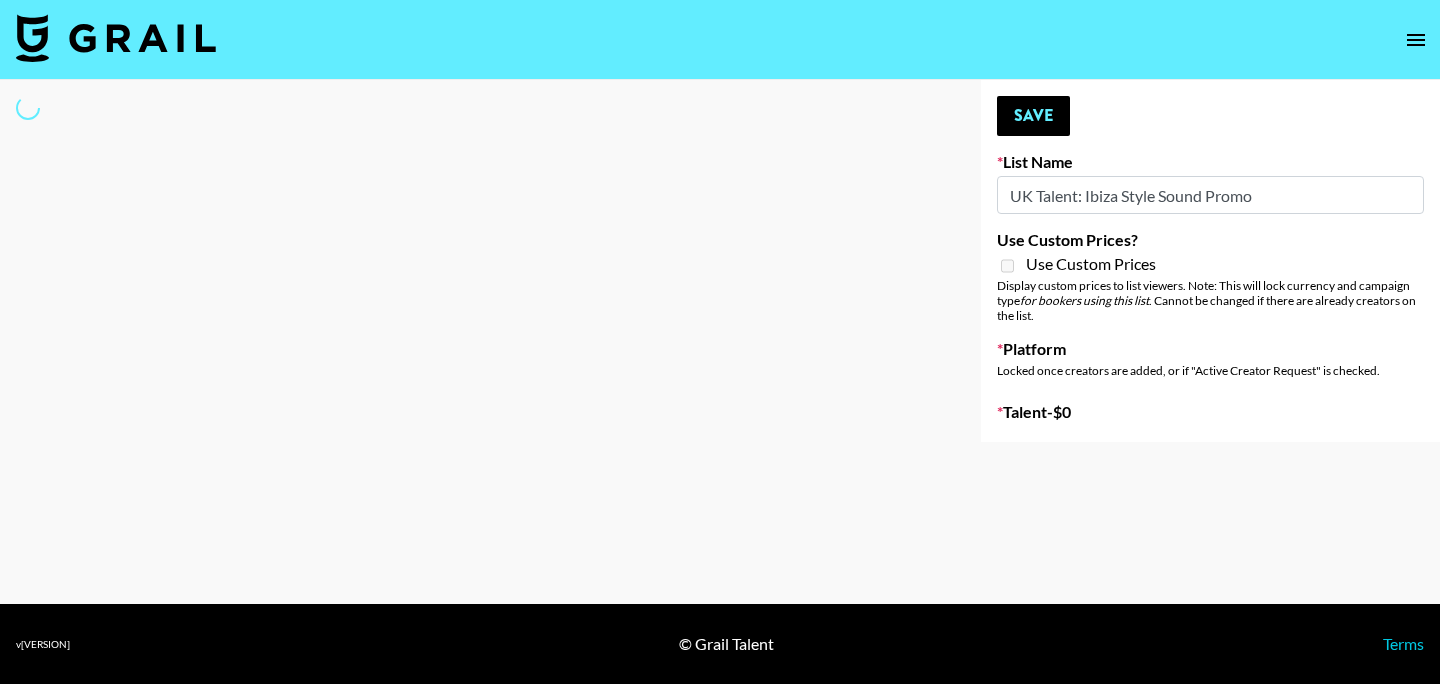 select on "Song" 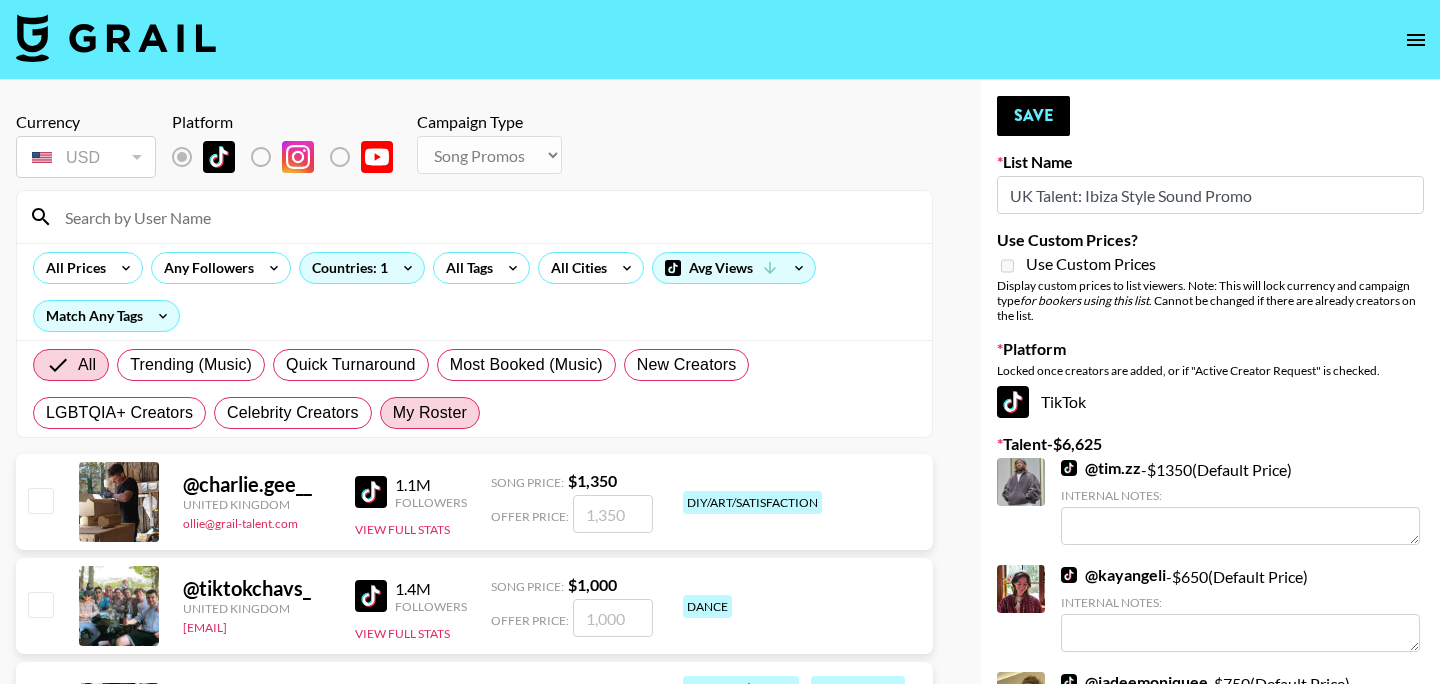 click on "My Roster" at bounding box center (430, 413) 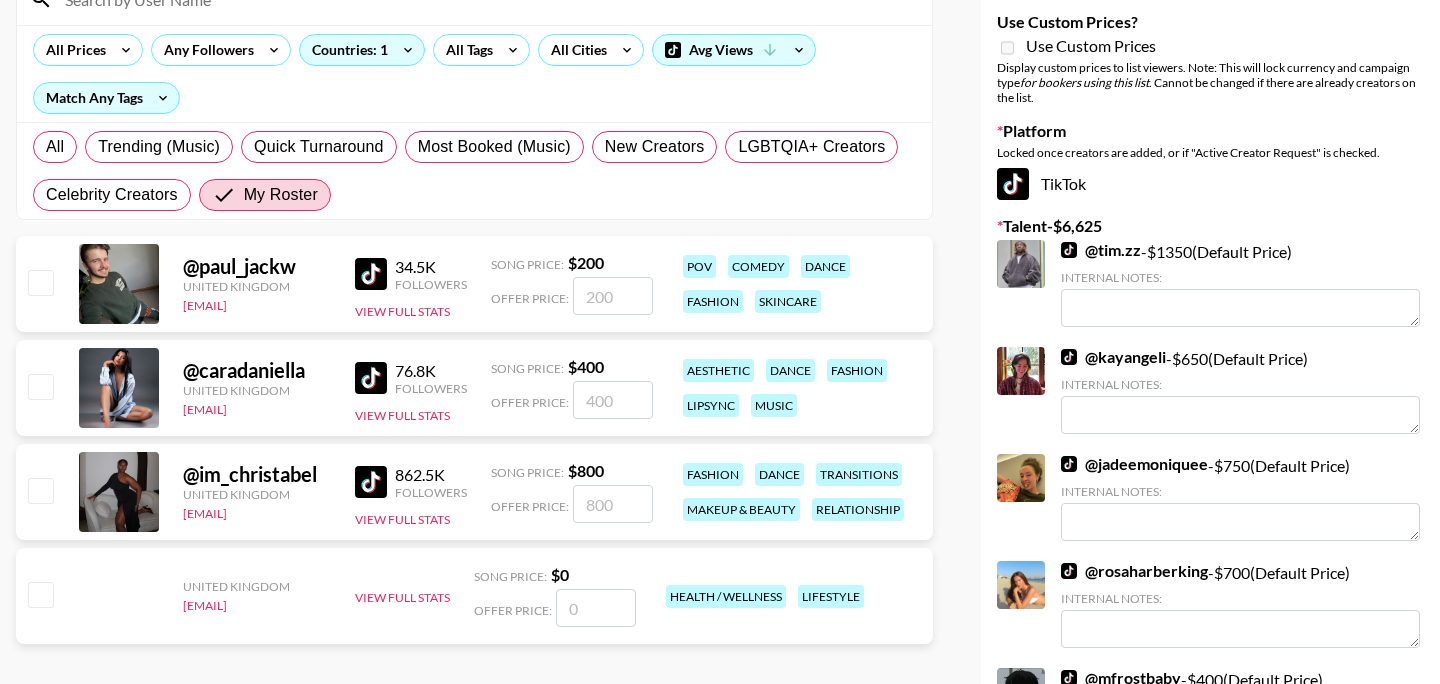 scroll, scrollTop: 220, scrollLeft: 0, axis: vertical 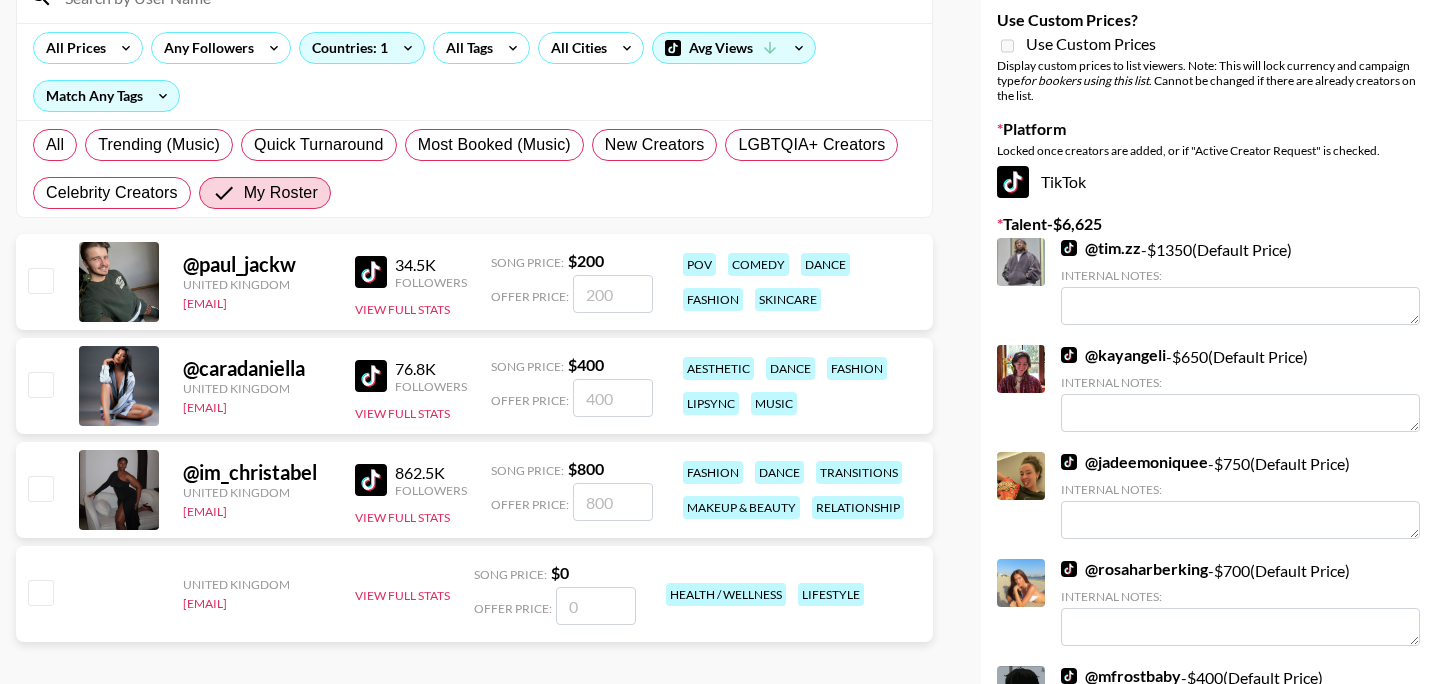 click at bounding box center (40, 384) 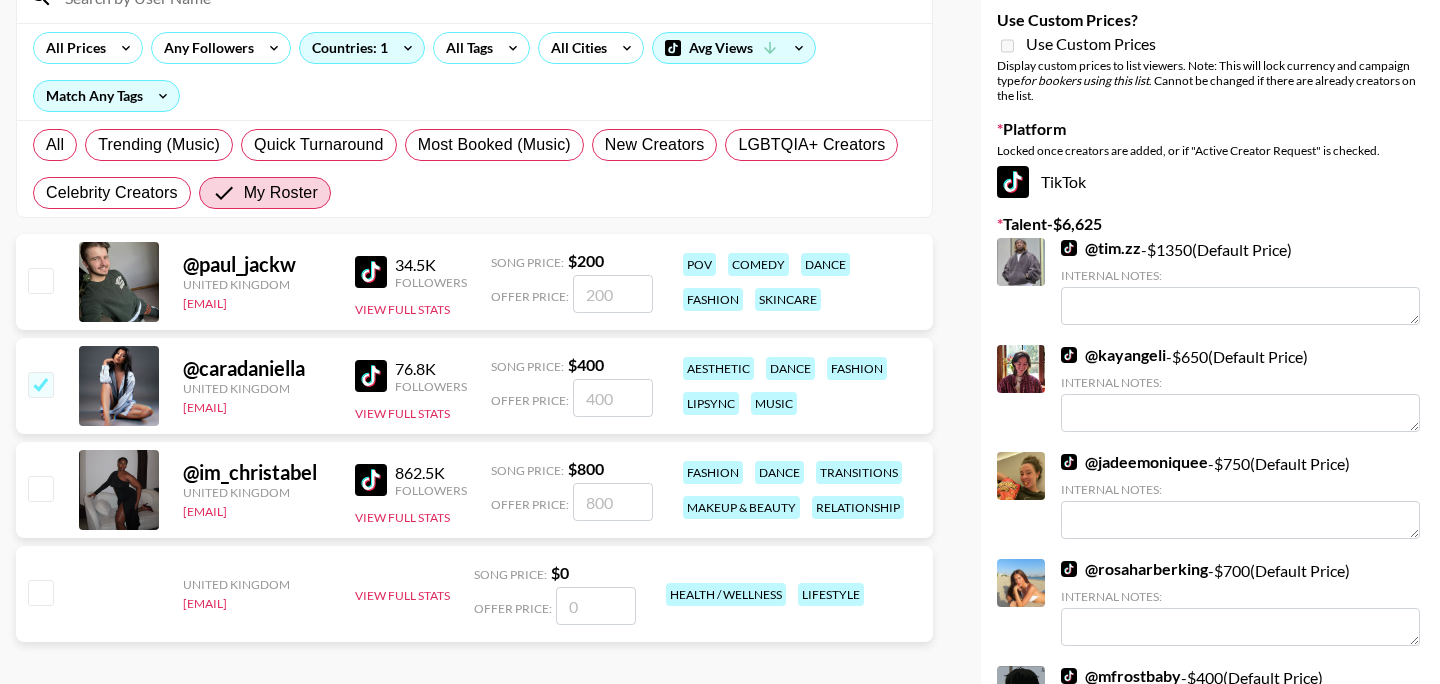 checkbox on "true" 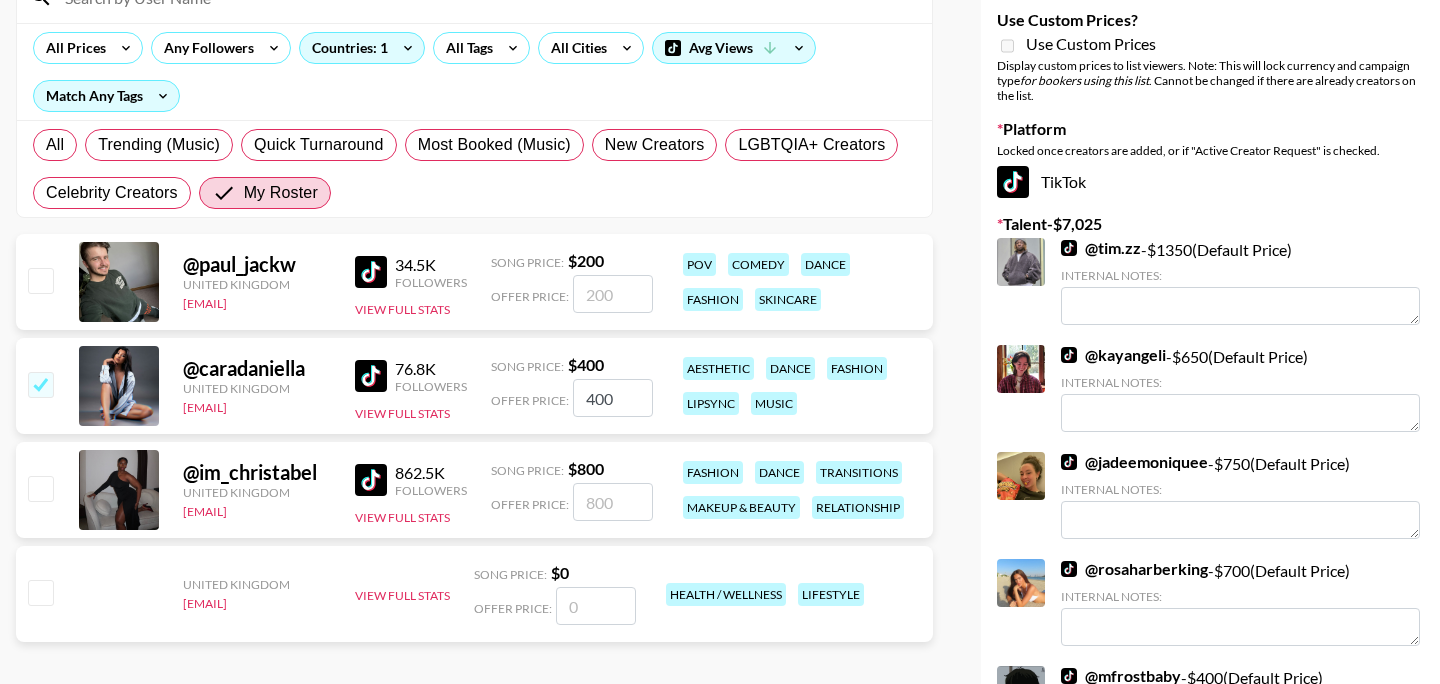 drag, startPoint x: 634, startPoint y: 399, endPoint x: 543, endPoint y: 400, distance: 91.00549 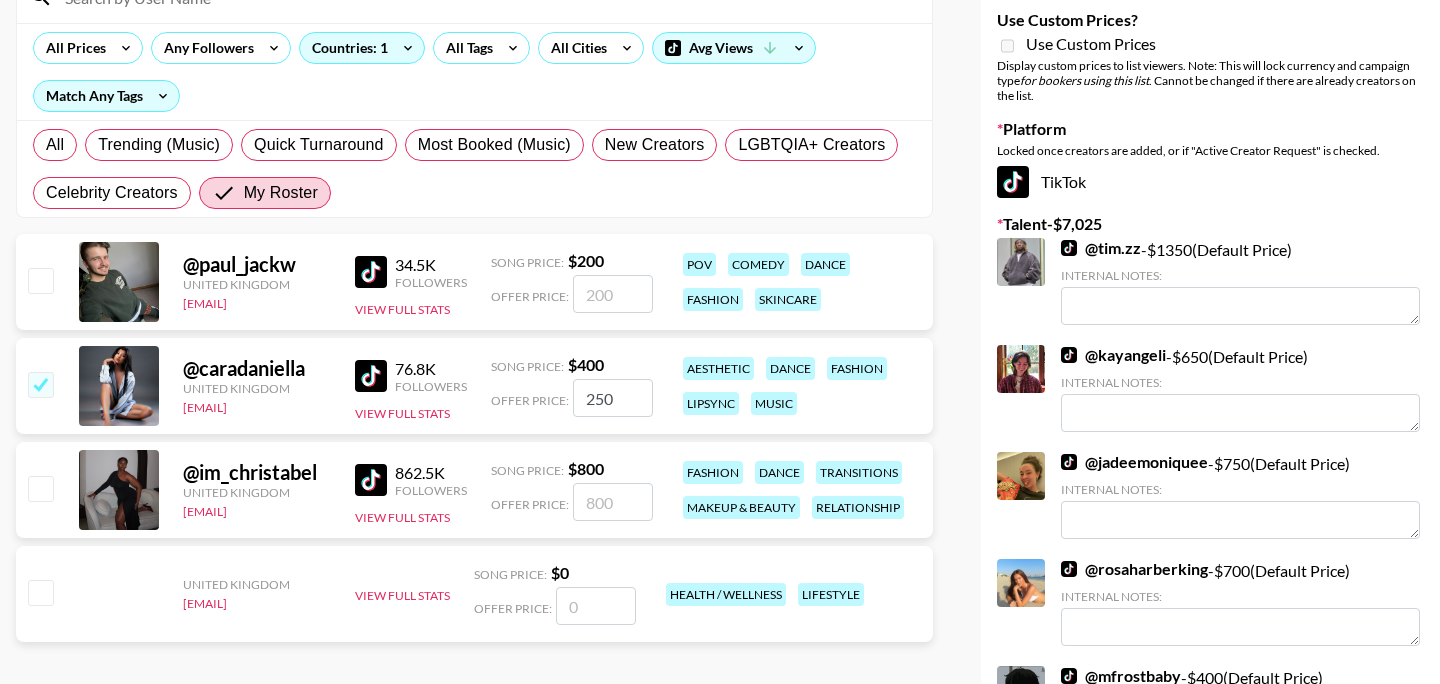 type on "250" 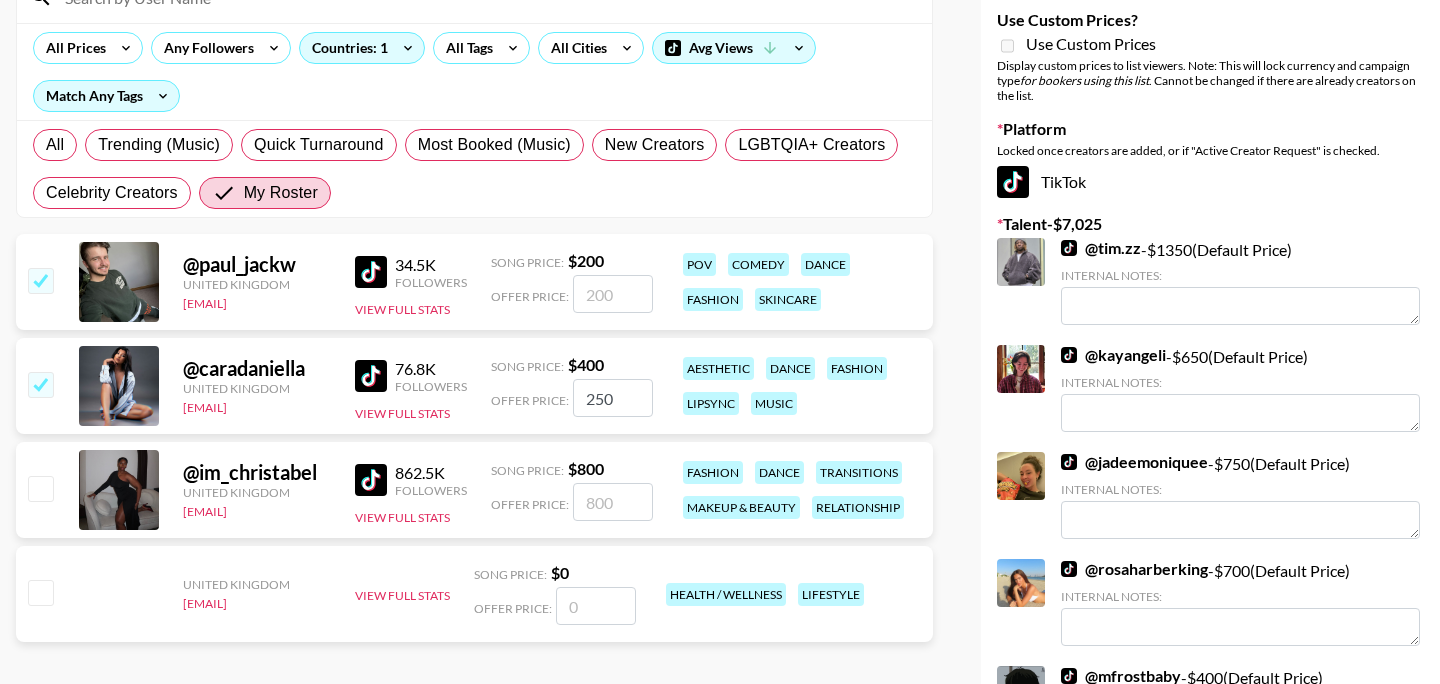 checkbox on "true" 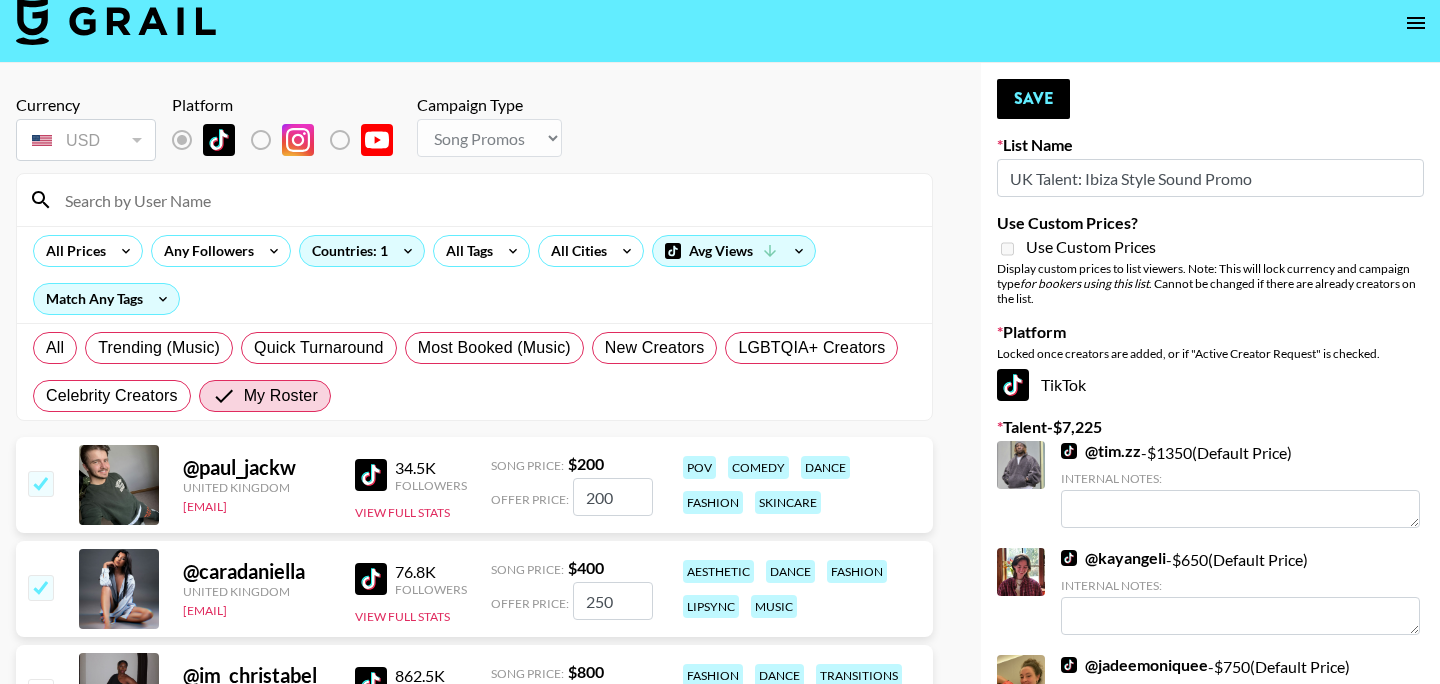 scroll, scrollTop: 0, scrollLeft: 0, axis: both 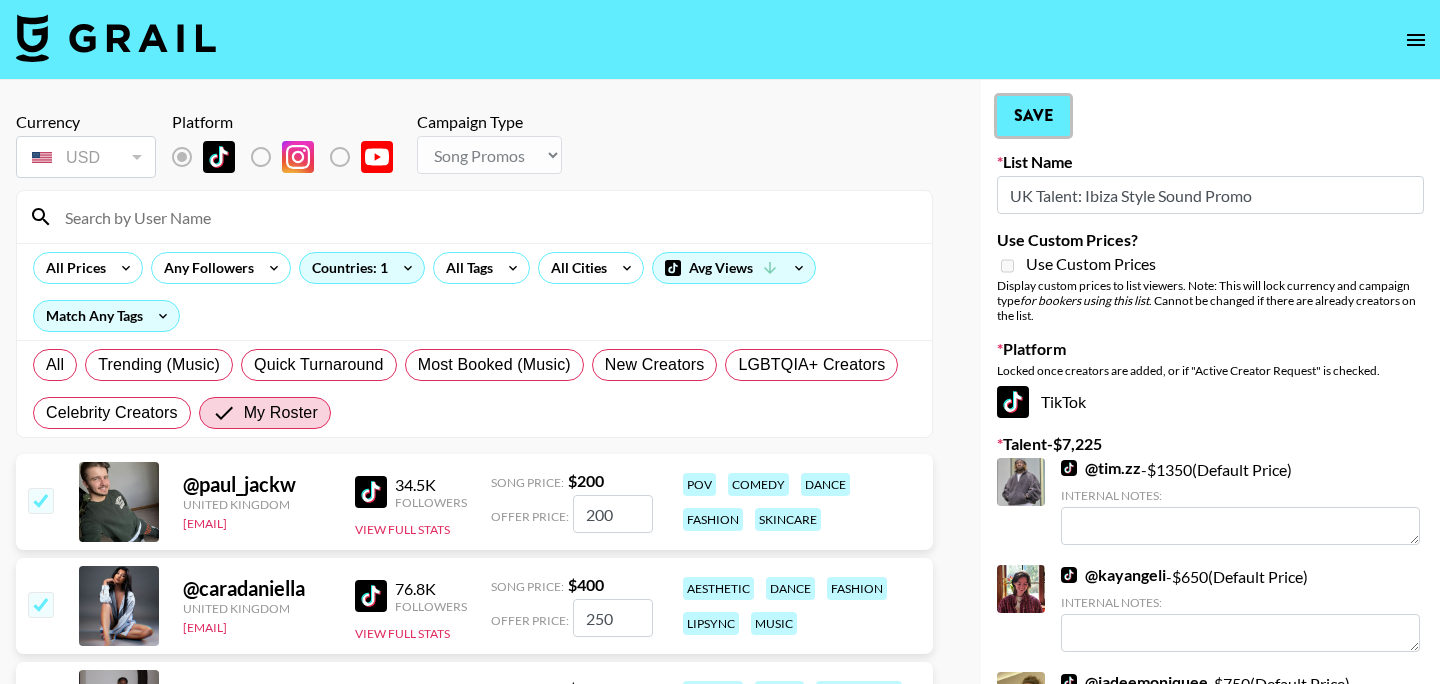 click on "Save" at bounding box center [1033, 116] 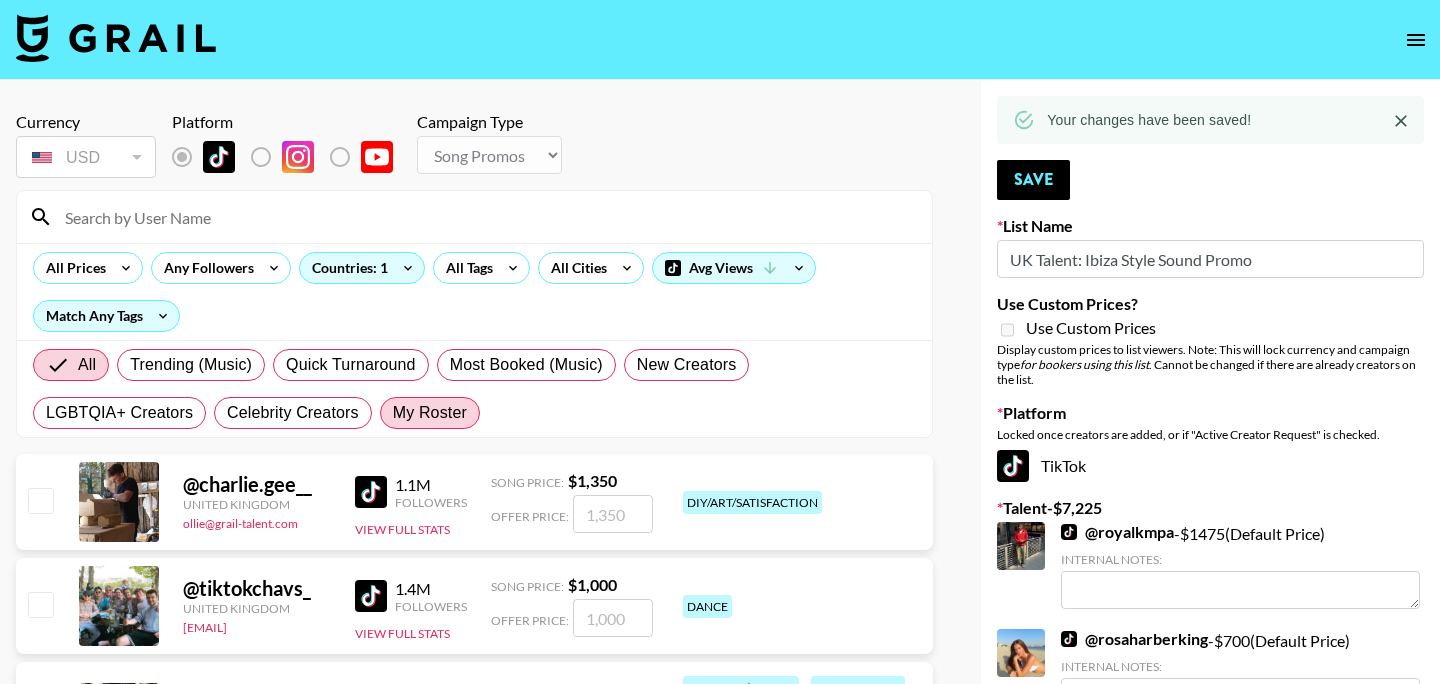 click on "My Roster" at bounding box center [430, 413] 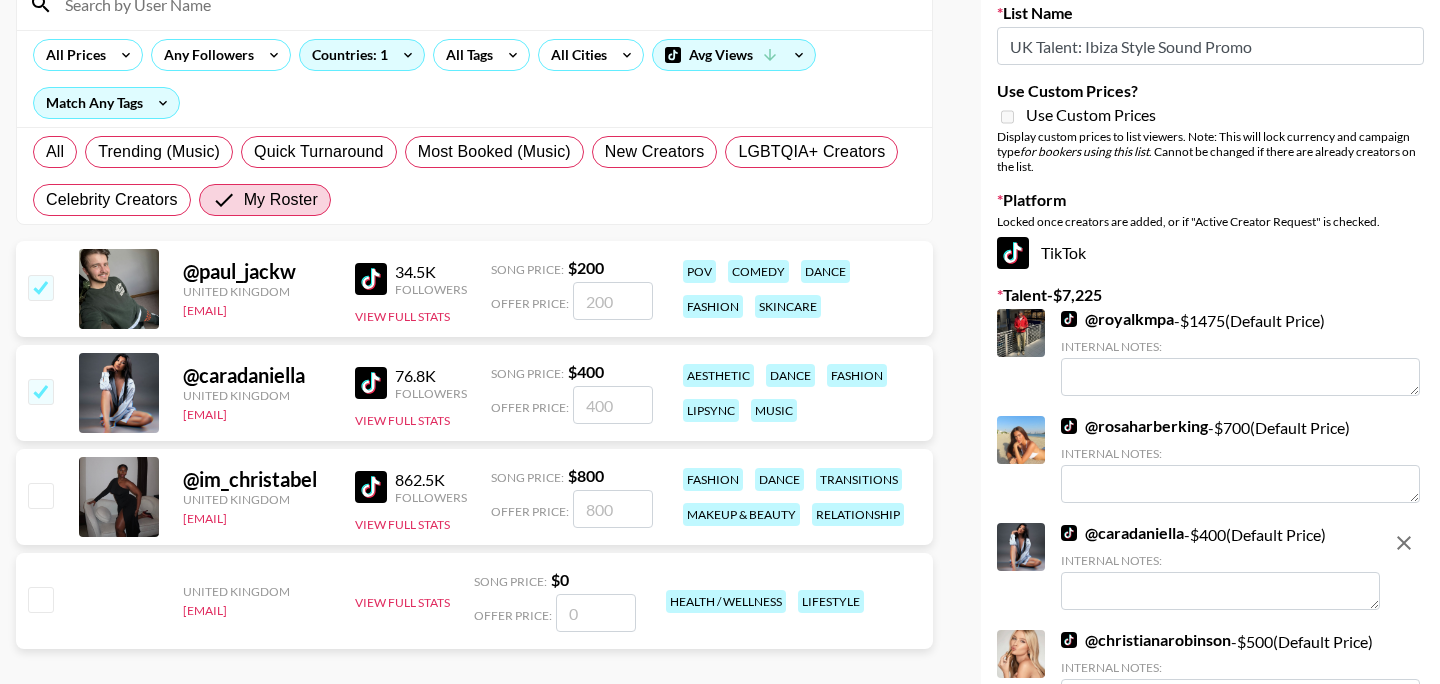 scroll, scrollTop: 41, scrollLeft: 0, axis: vertical 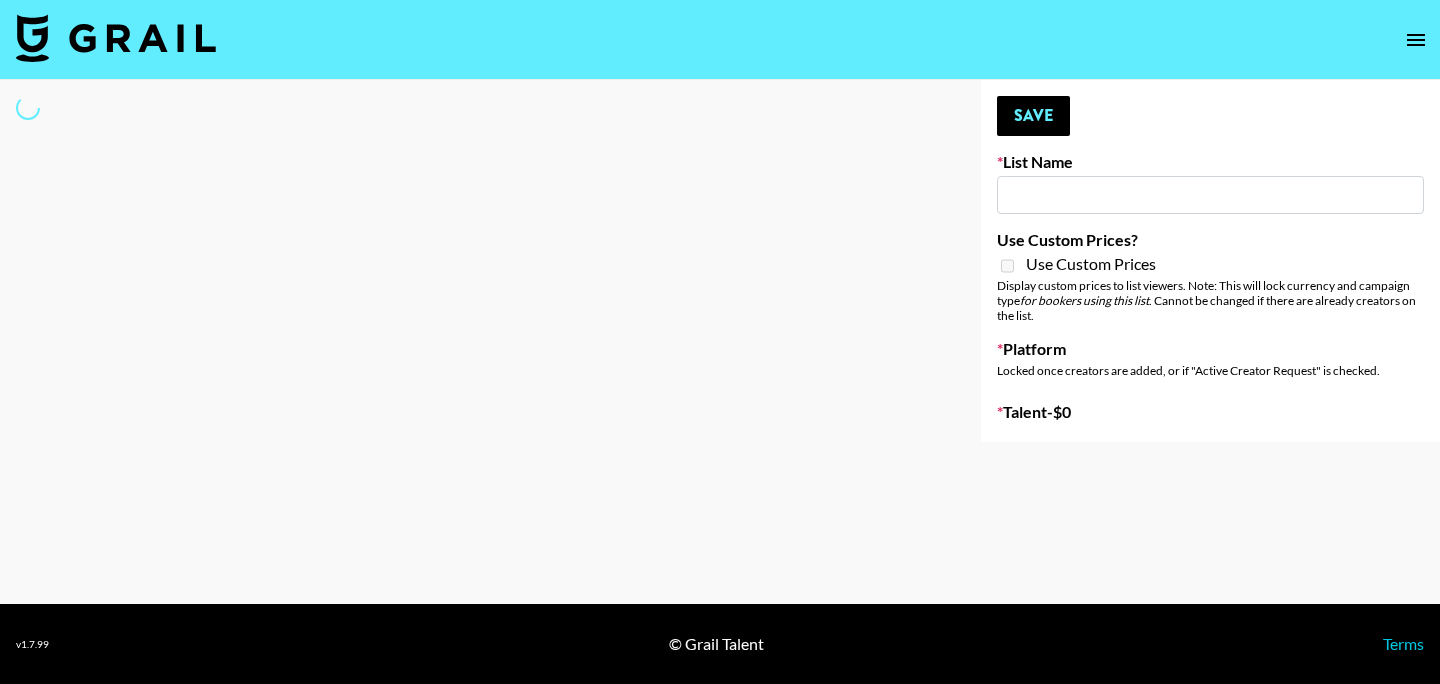 type on "Sugar Sweet (feat. Shenseea & Kehlani)" 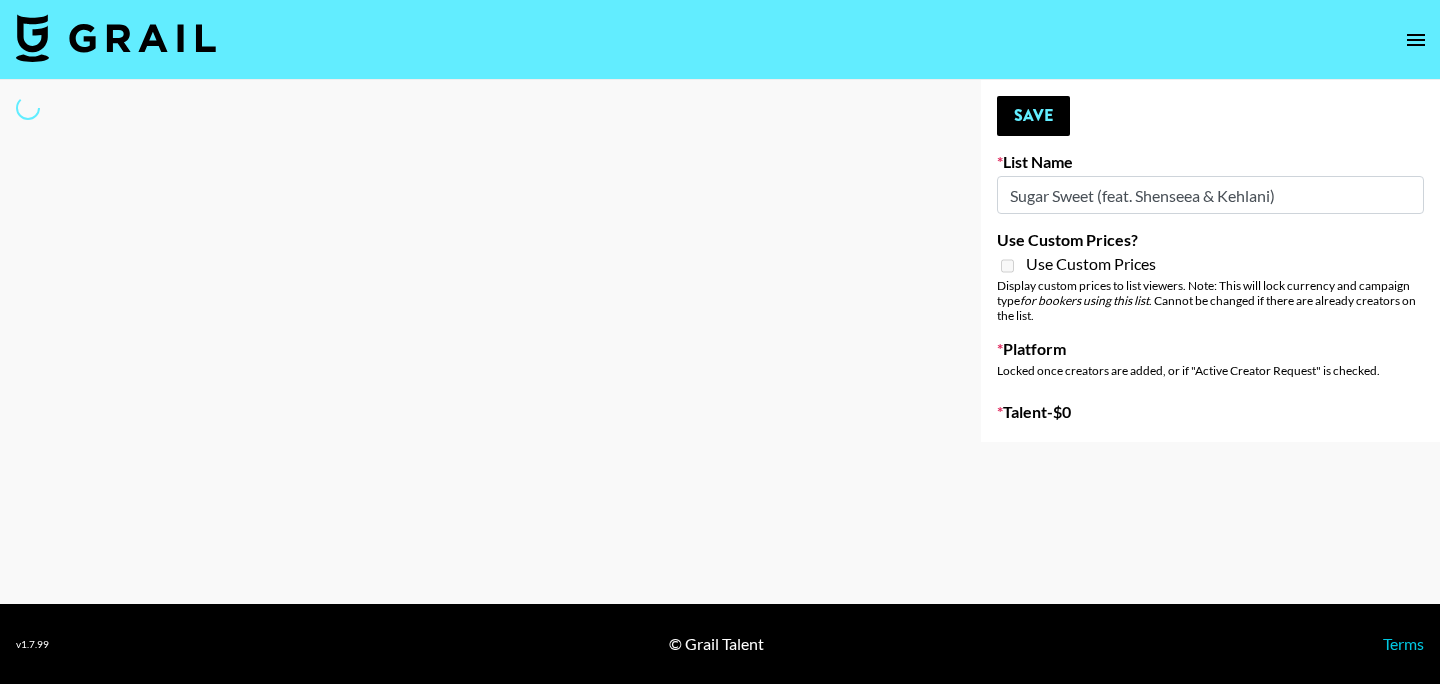 select on "Song" 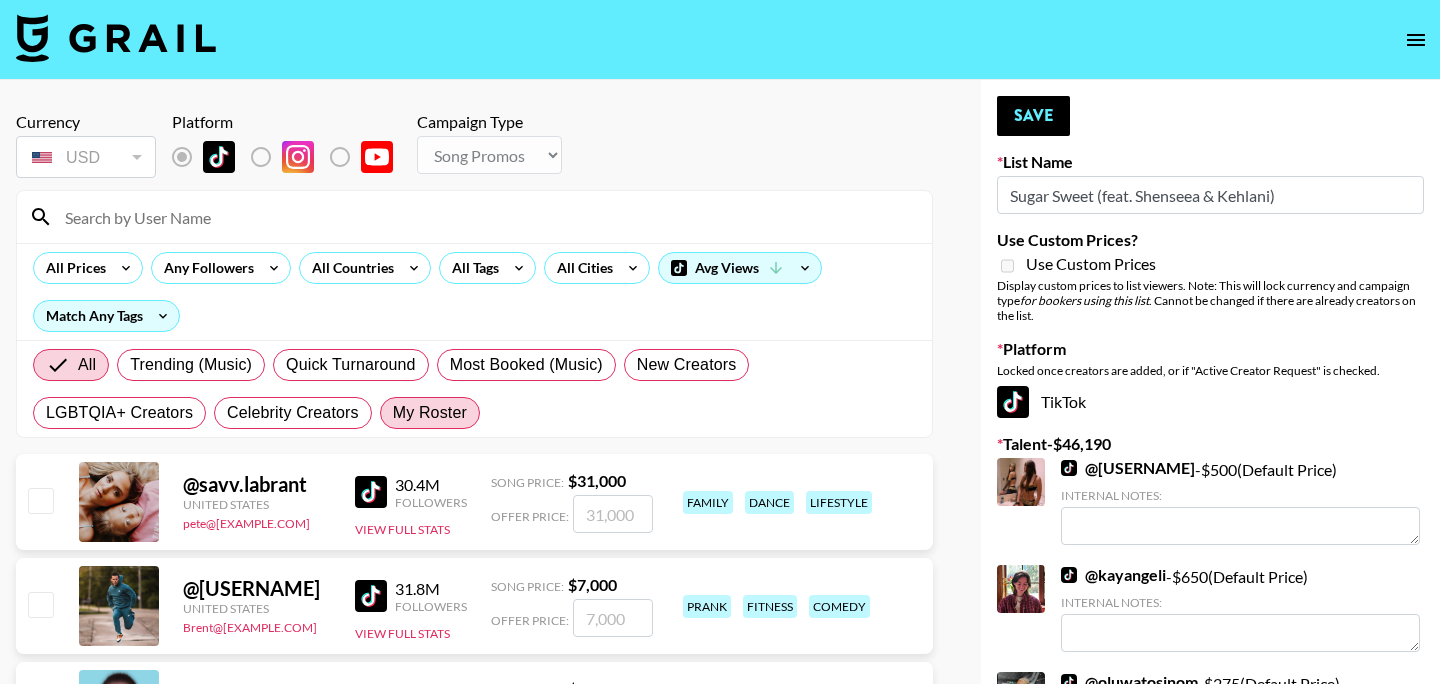 click on "My Roster" at bounding box center [430, 413] 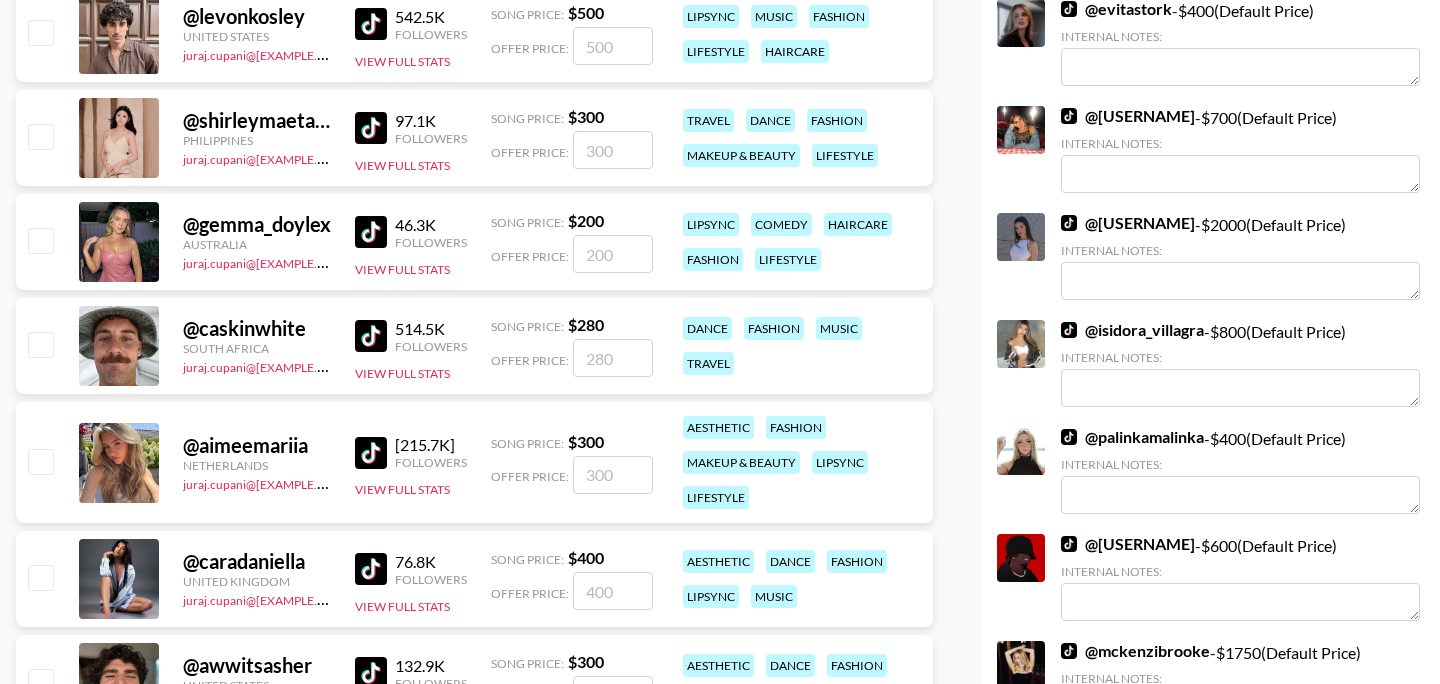 scroll, scrollTop: 796, scrollLeft: 0, axis: vertical 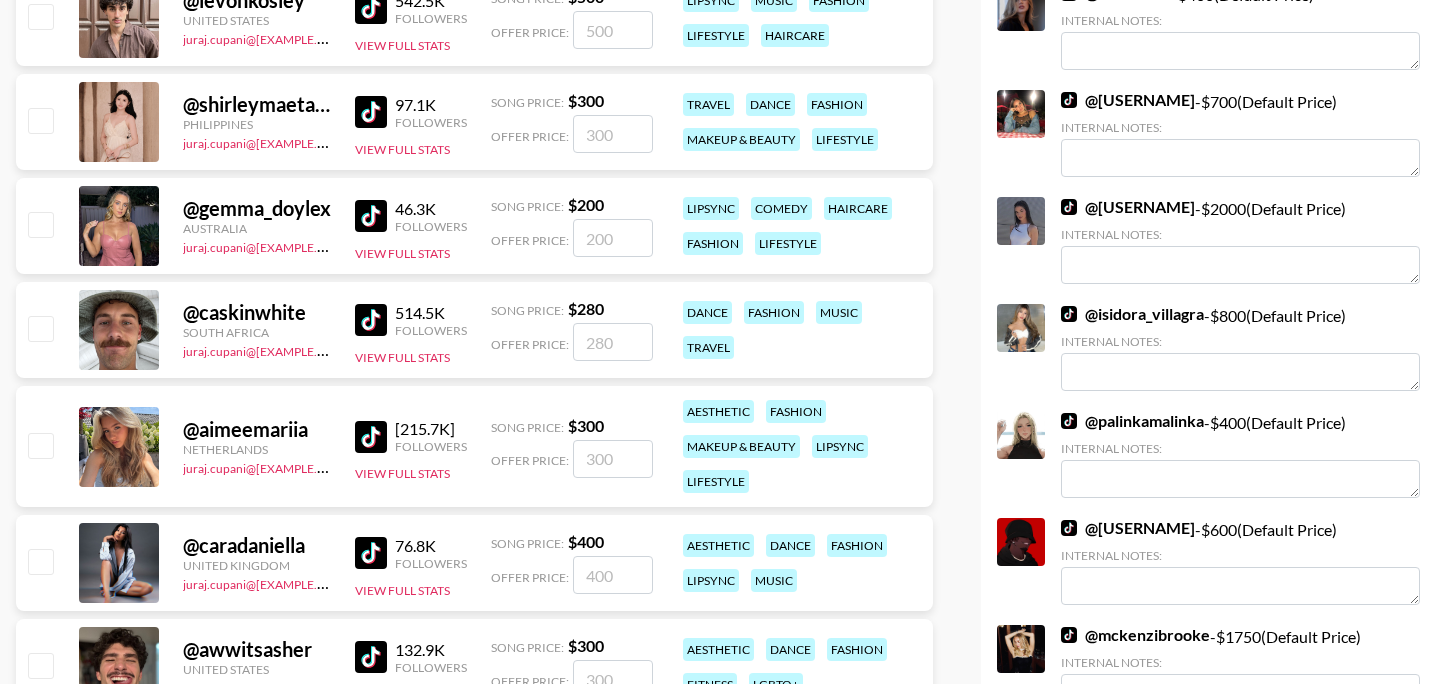 click at bounding box center (40, 328) 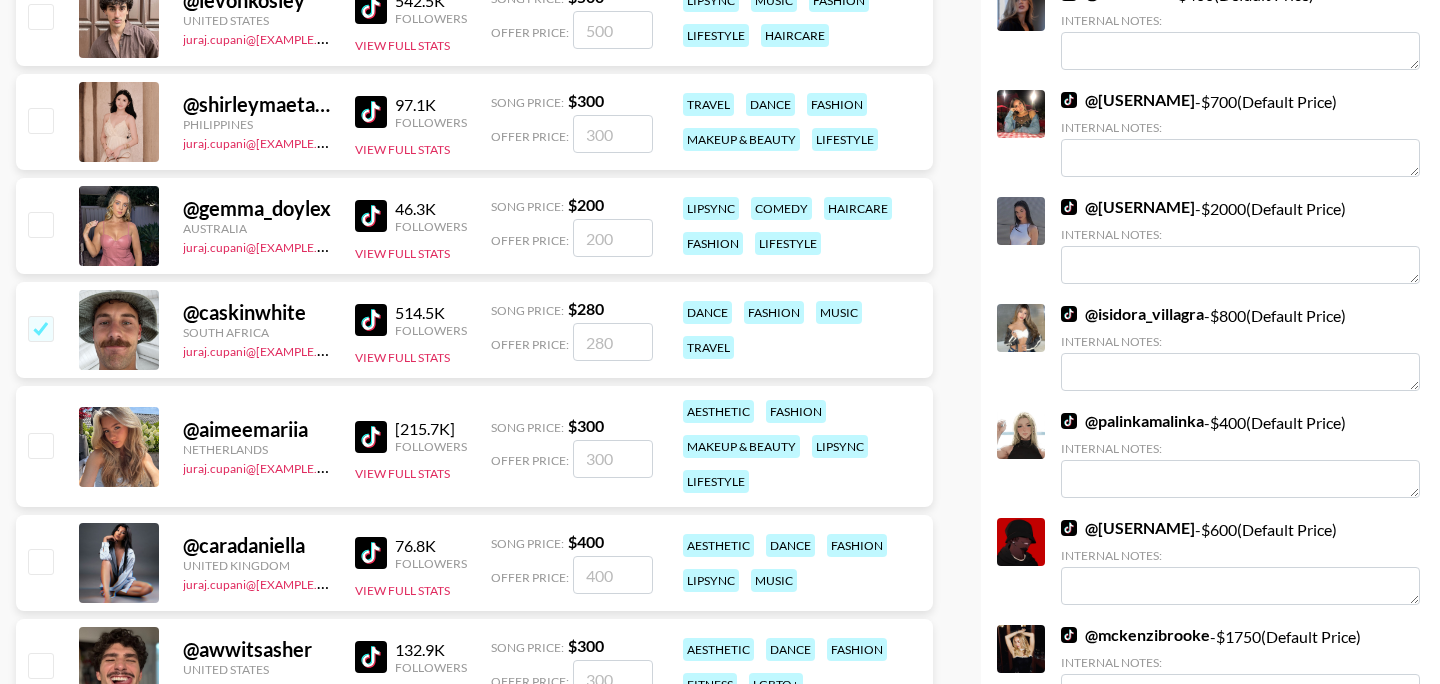 checkbox on "true" 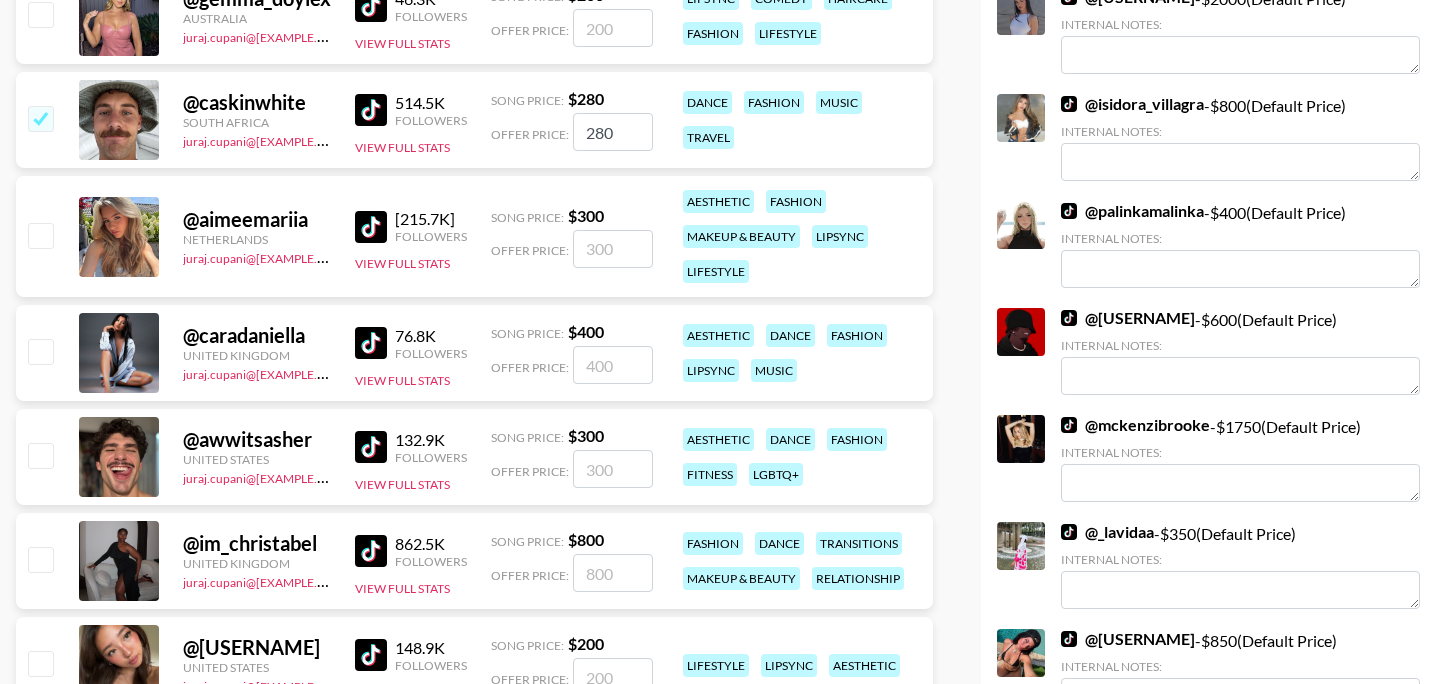 scroll, scrollTop: 1007, scrollLeft: 0, axis: vertical 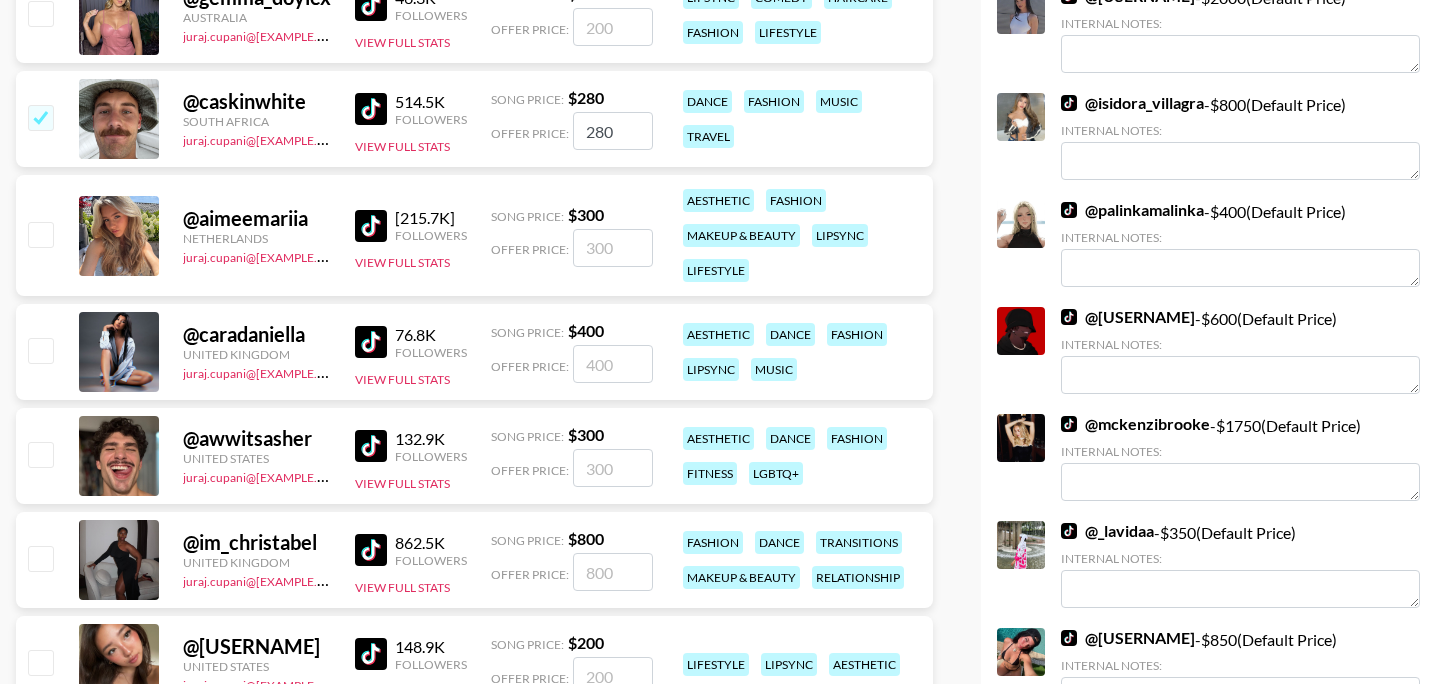click at bounding box center [40, 454] 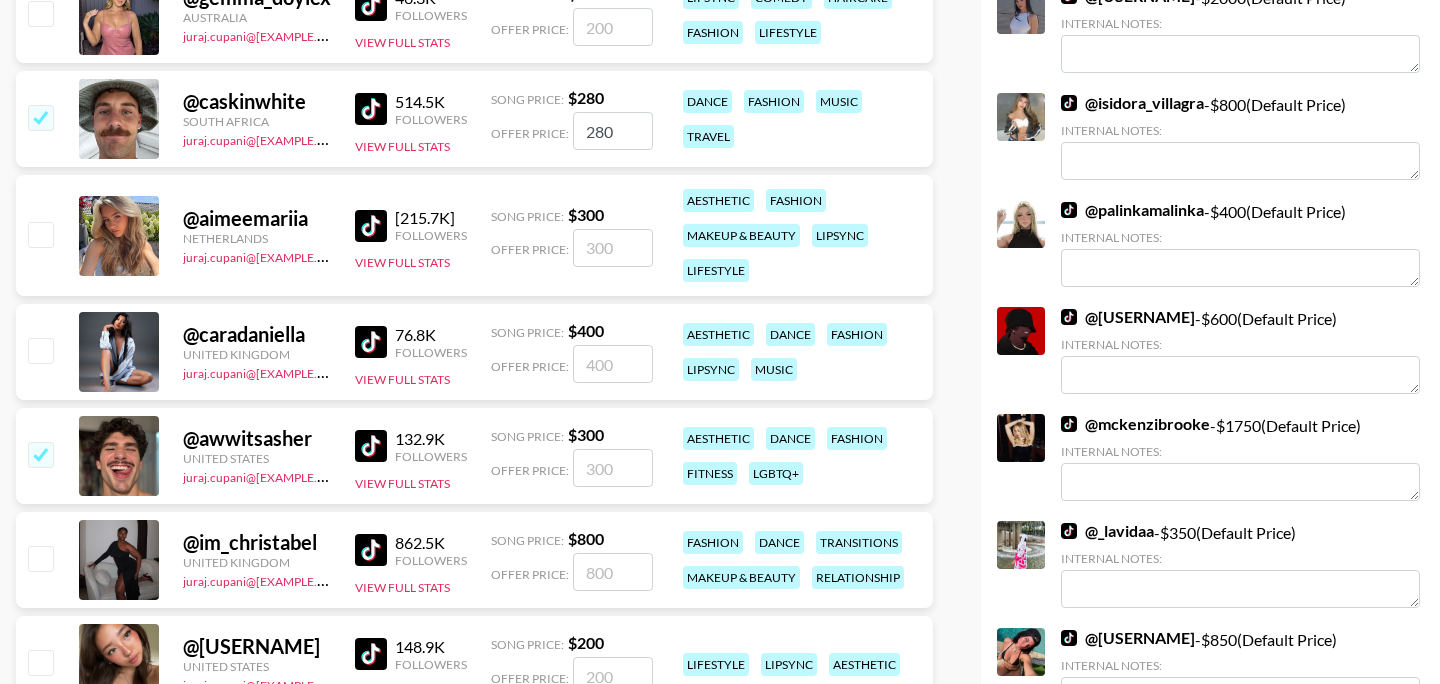 checkbox on "true" 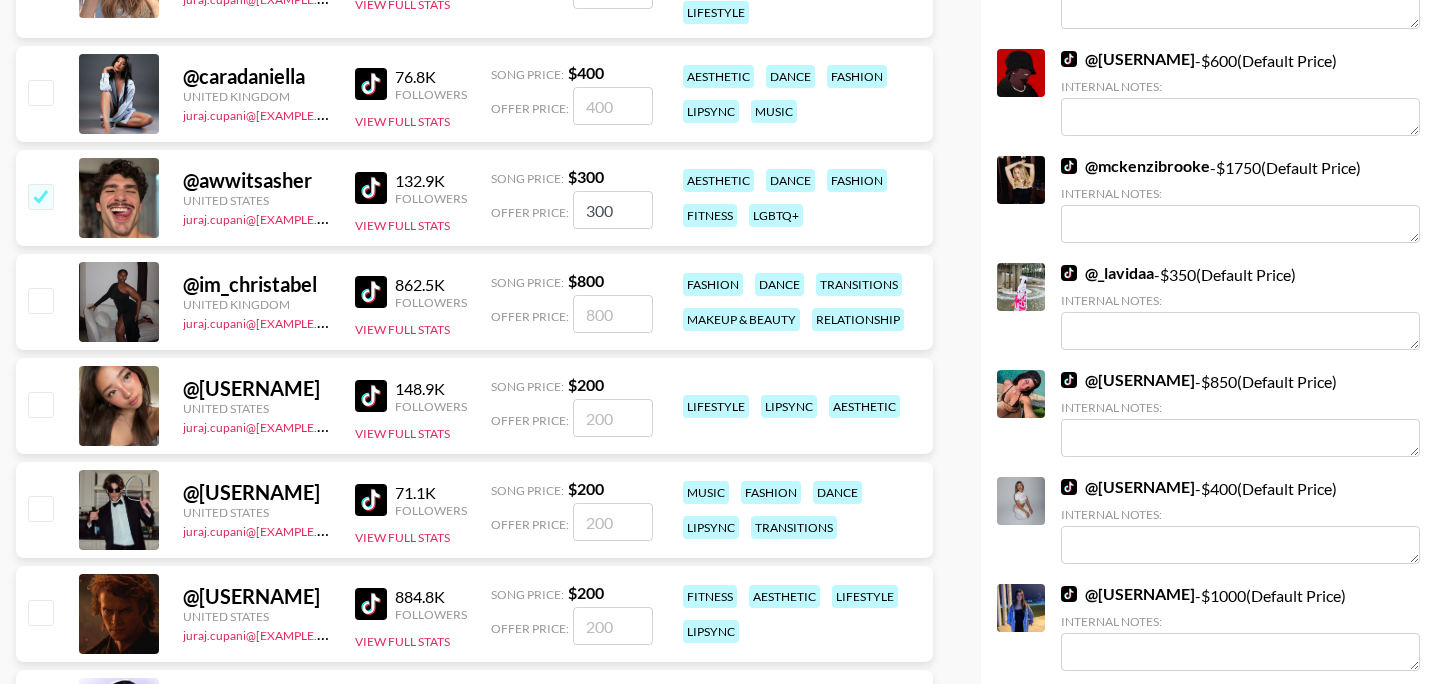 scroll, scrollTop: 1292, scrollLeft: 0, axis: vertical 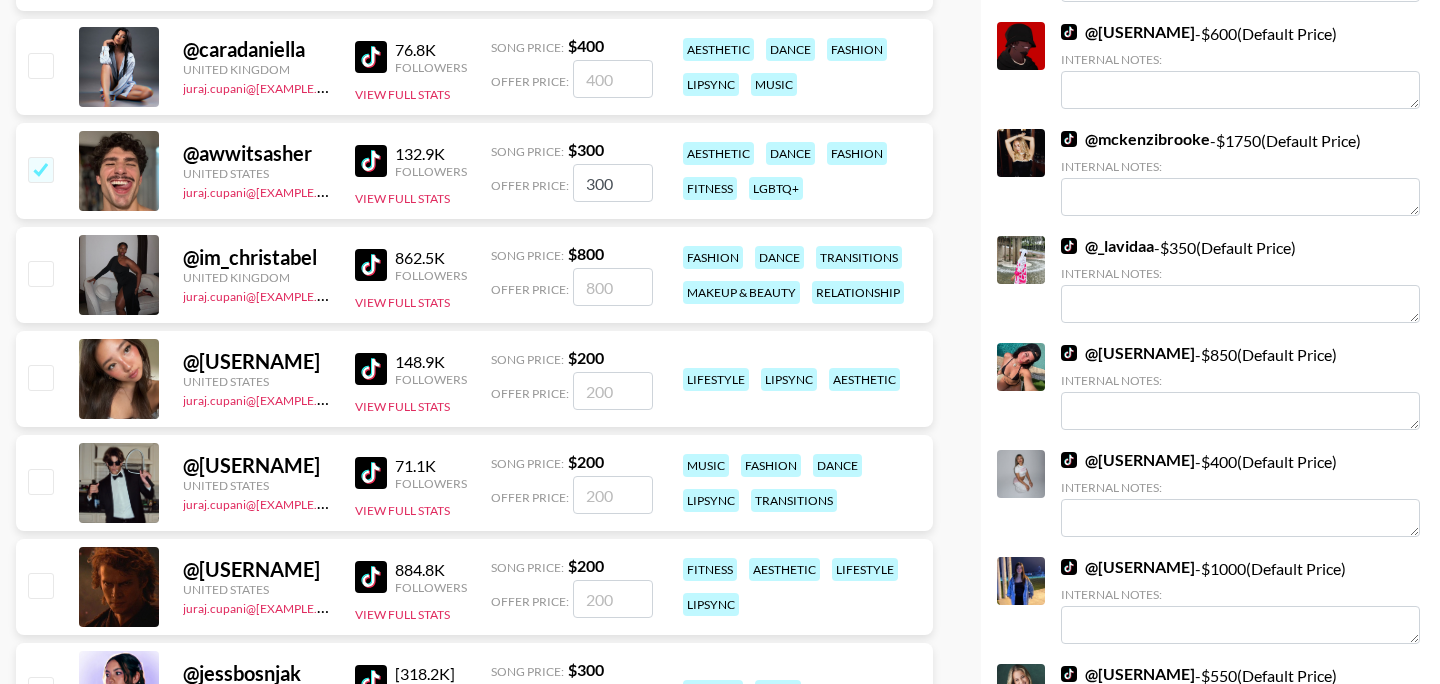 click at bounding box center [40, 481] 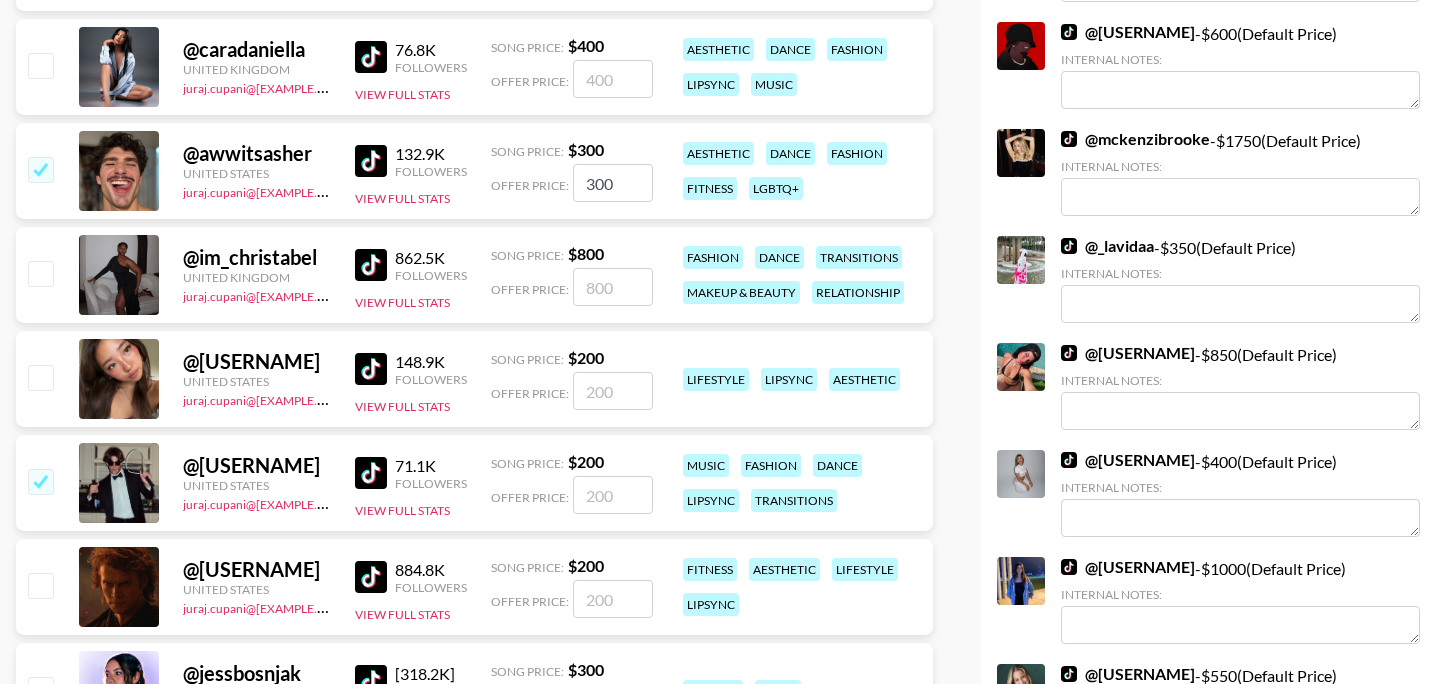 checkbox on "true" 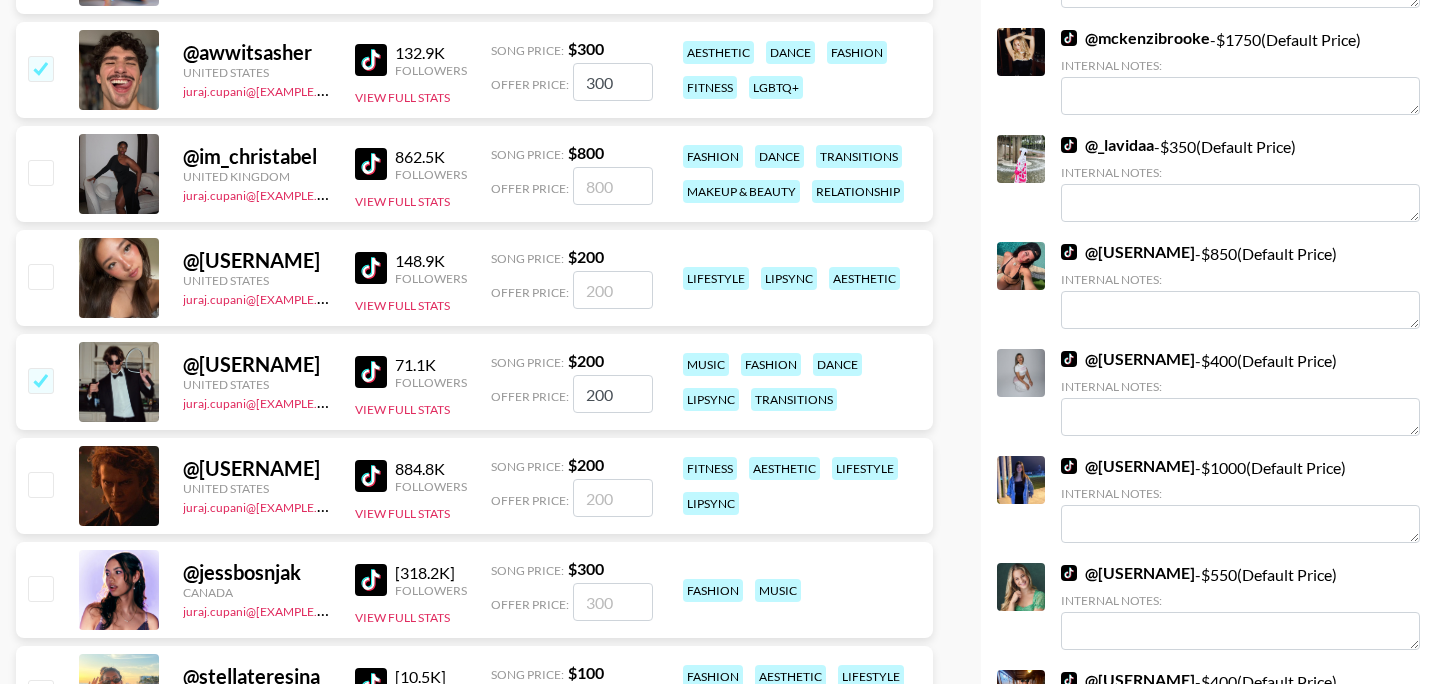 scroll, scrollTop: 1418, scrollLeft: 0, axis: vertical 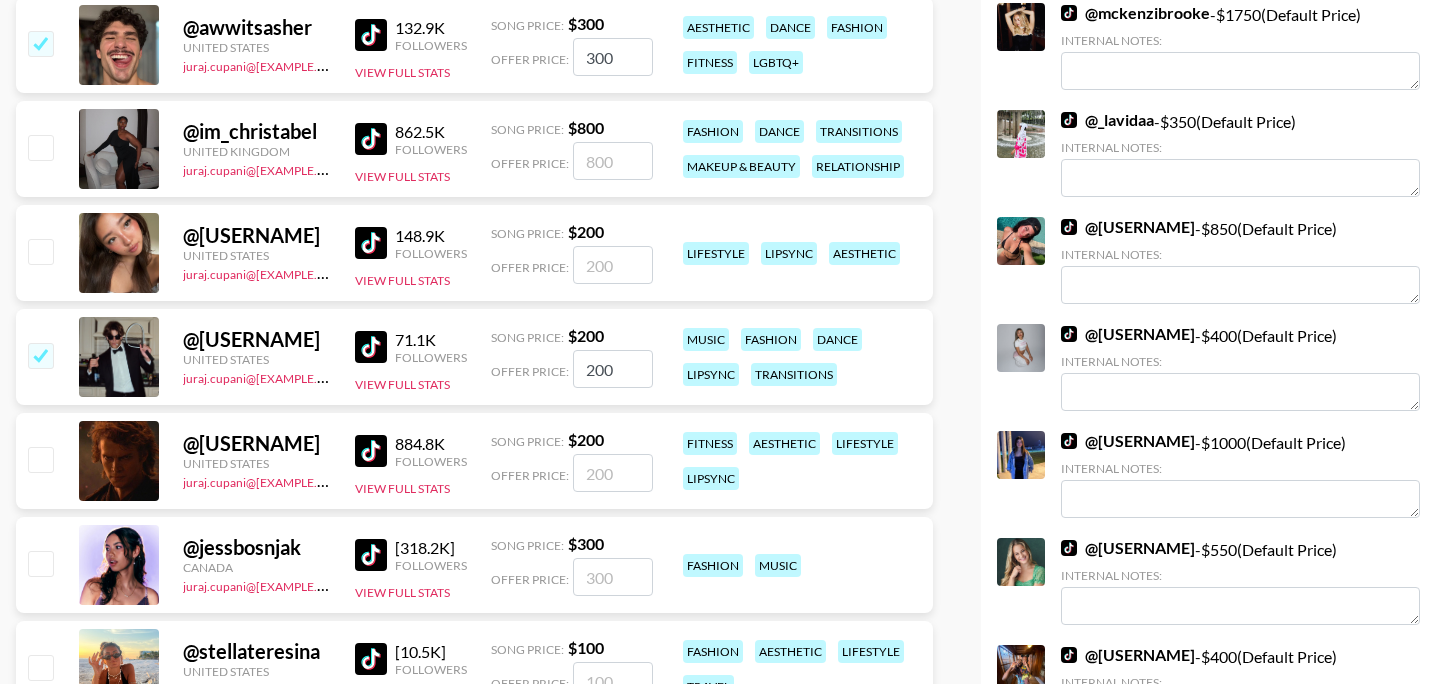 click at bounding box center [40, 459] 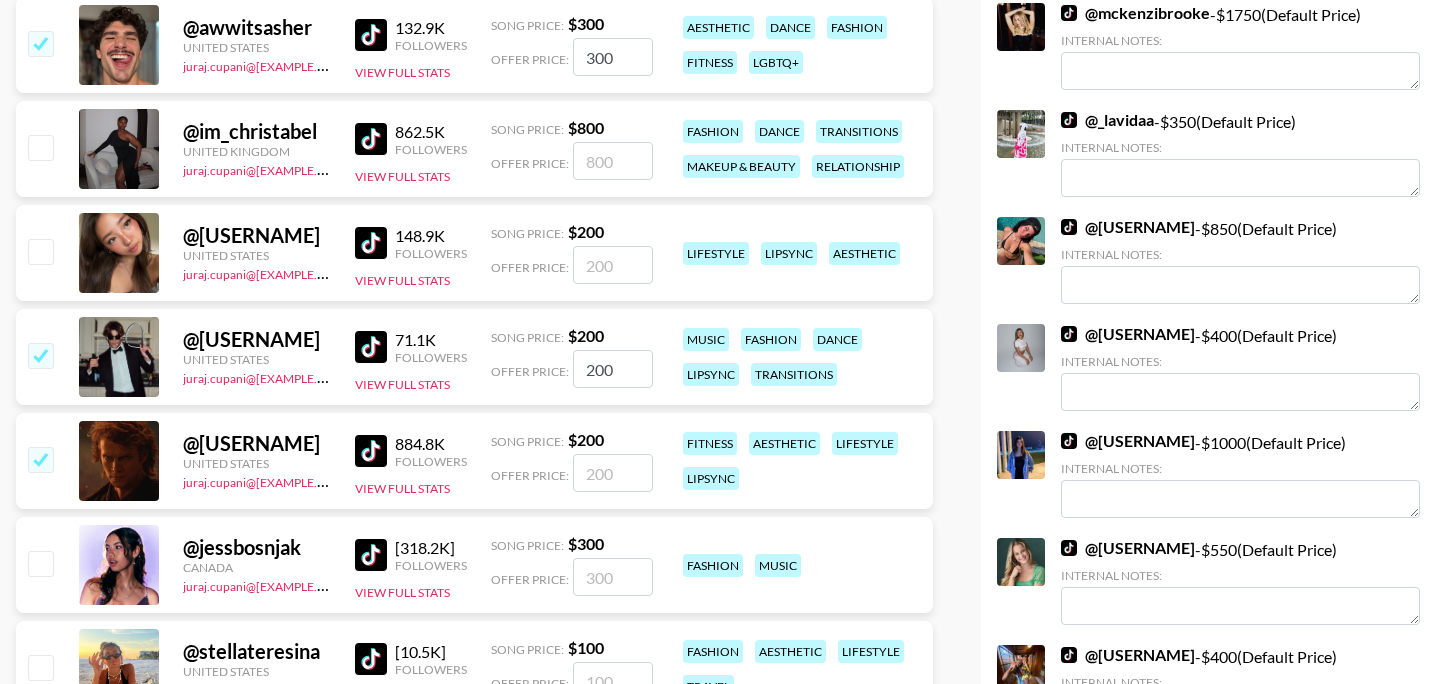 checkbox on "true" 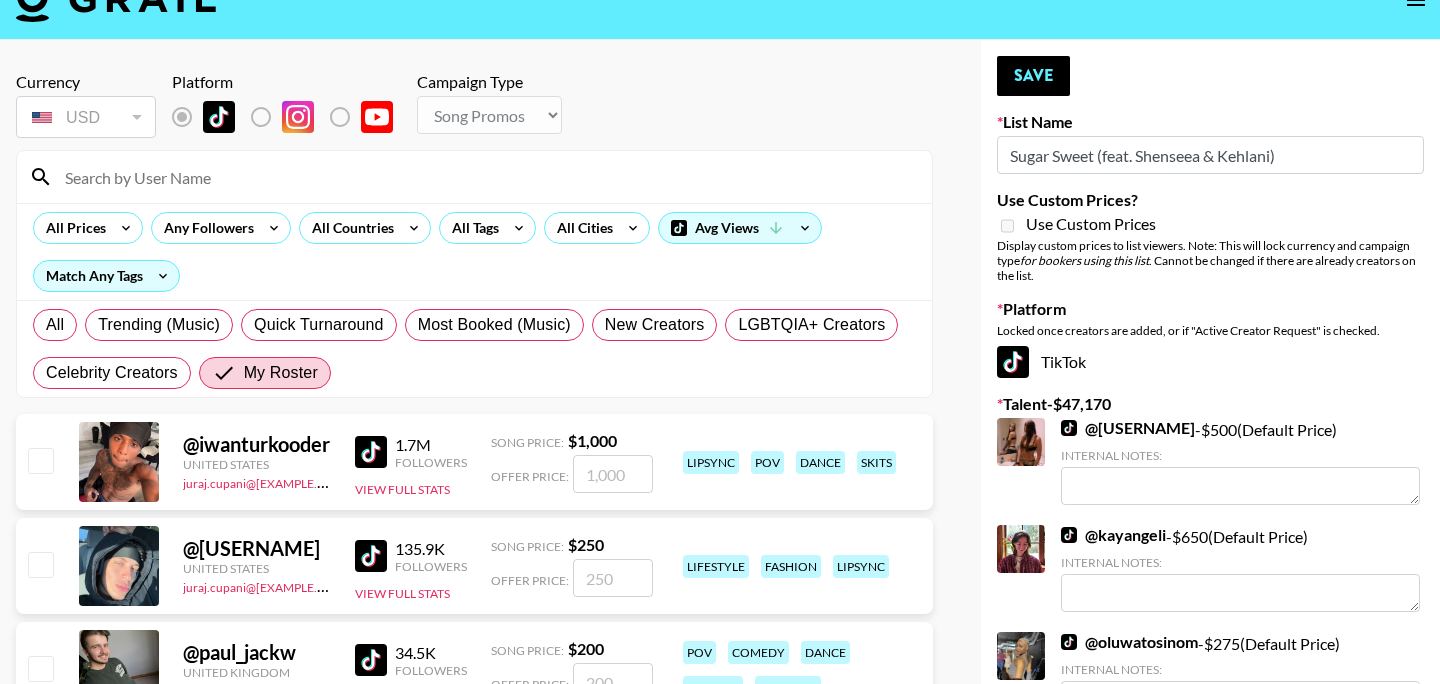 scroll, scrollTop: 0, scrollLeft: 0, axis: both 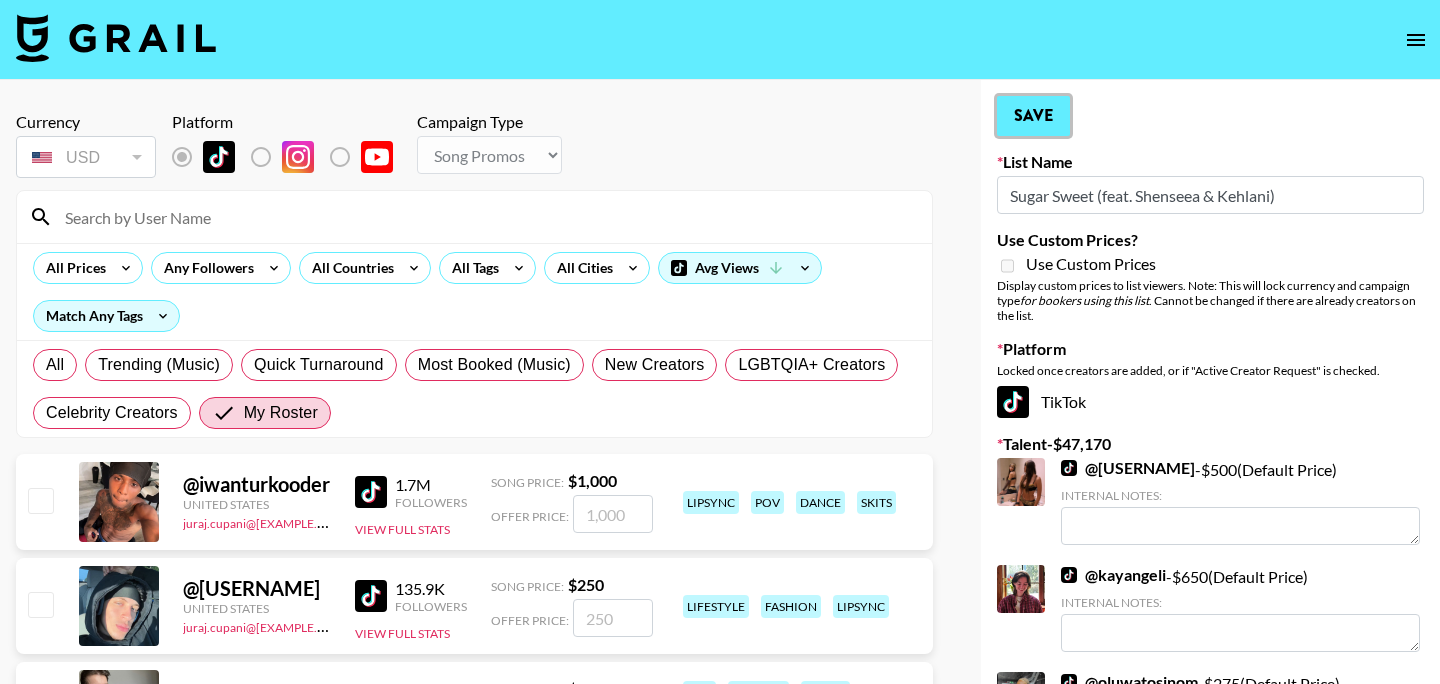 click on "Save" at bounding box center [1033, 116] 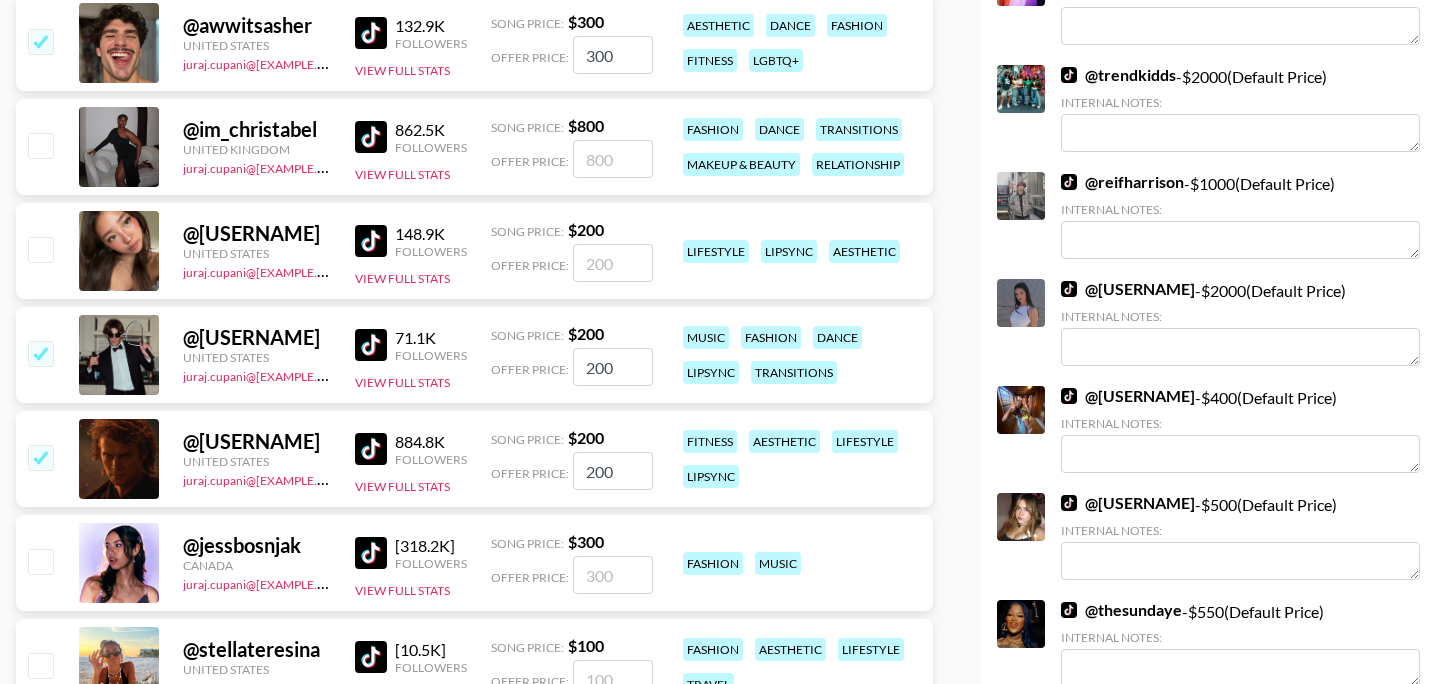 scroll, scrollTop: 1443, scrollLeft: 0, axis: vertical 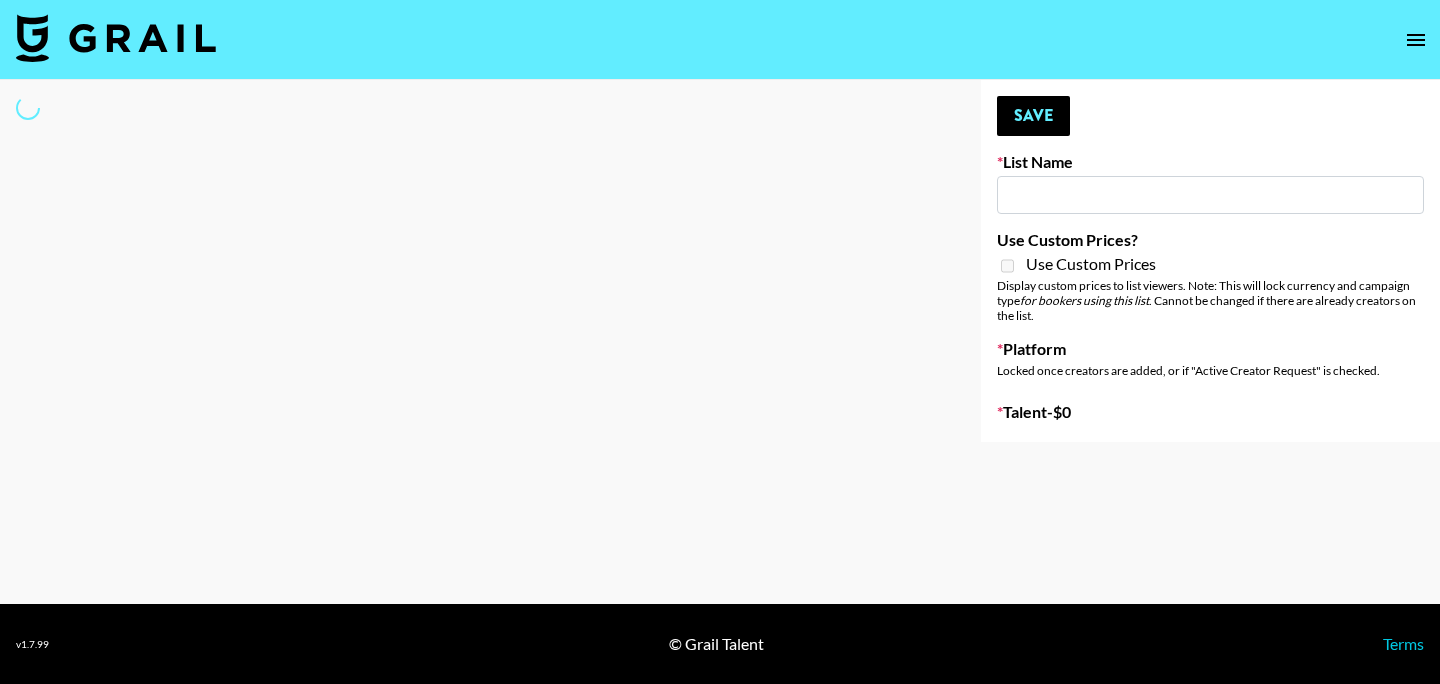 type on "[USERNAME] & [USERNAME]" 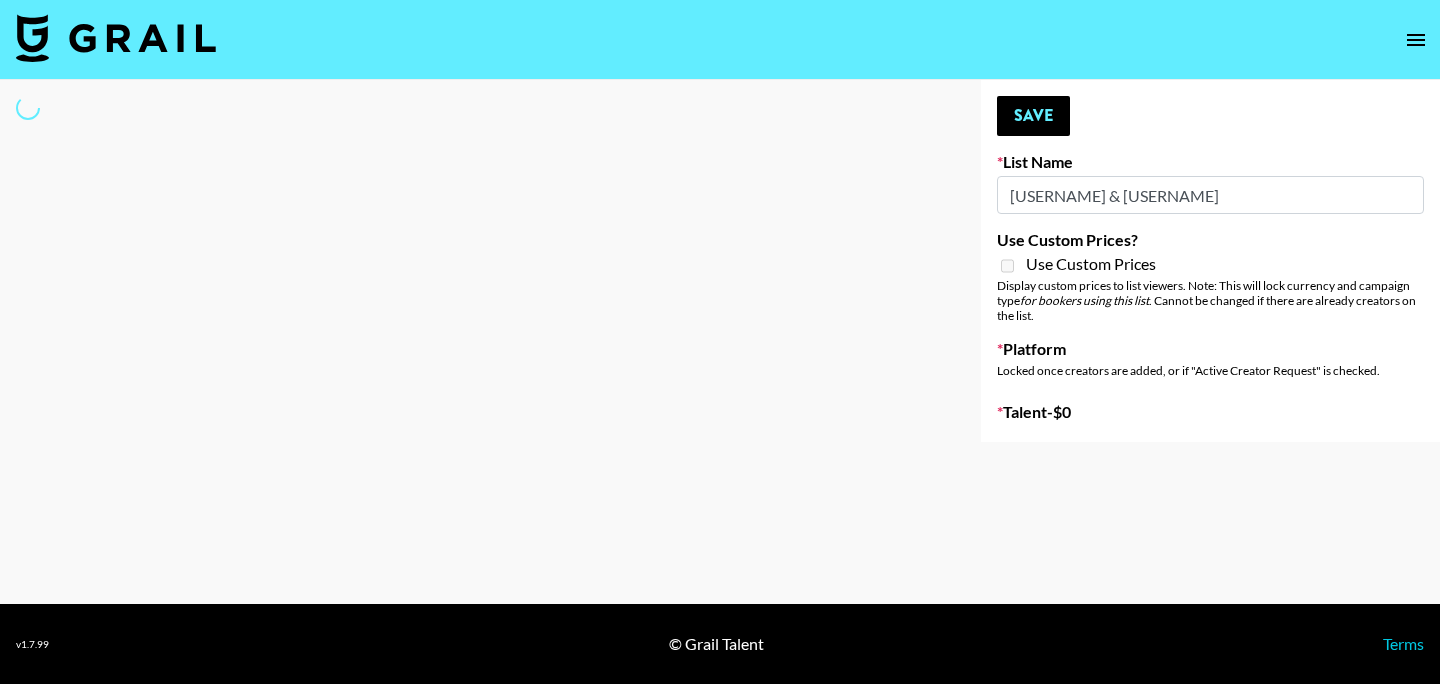 select on "Song" 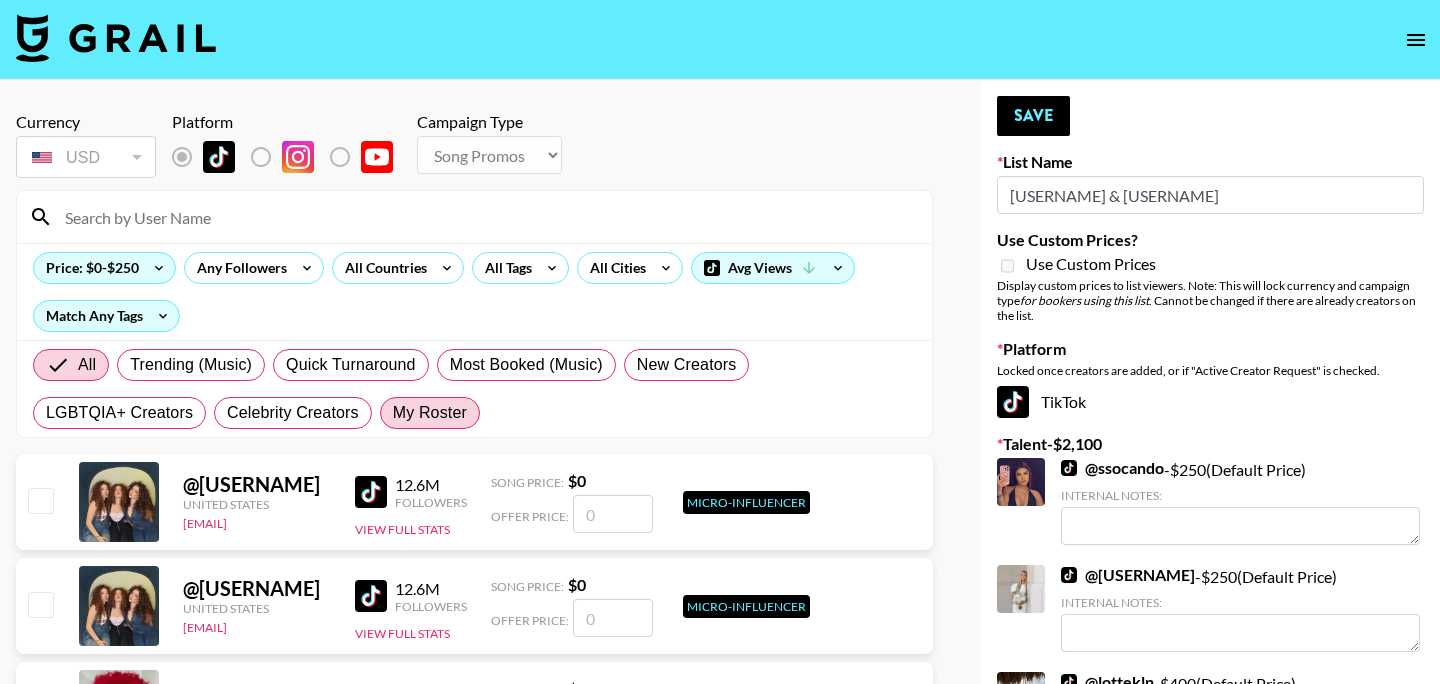 click on "My Roster" at bounding box center (430, 413) 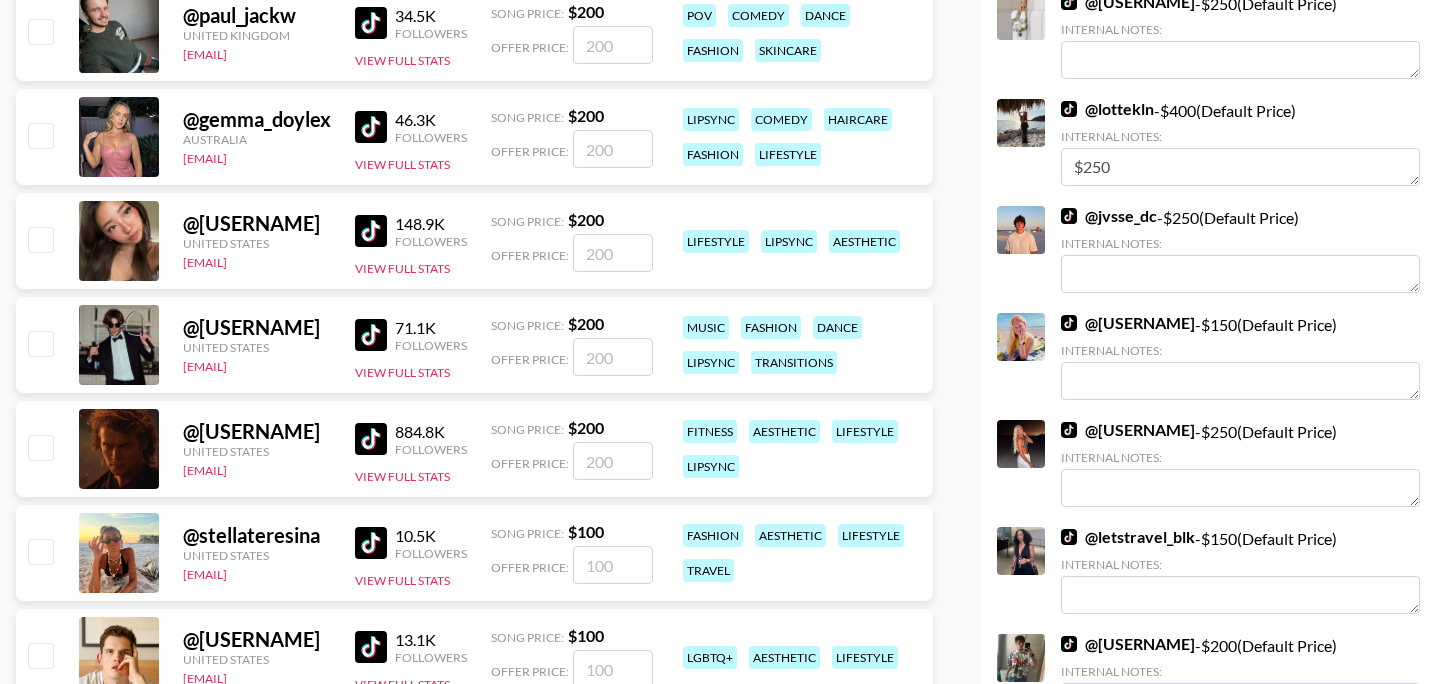 scroll, scrollTop: 577, scrollLeft: 0, axis: vertical 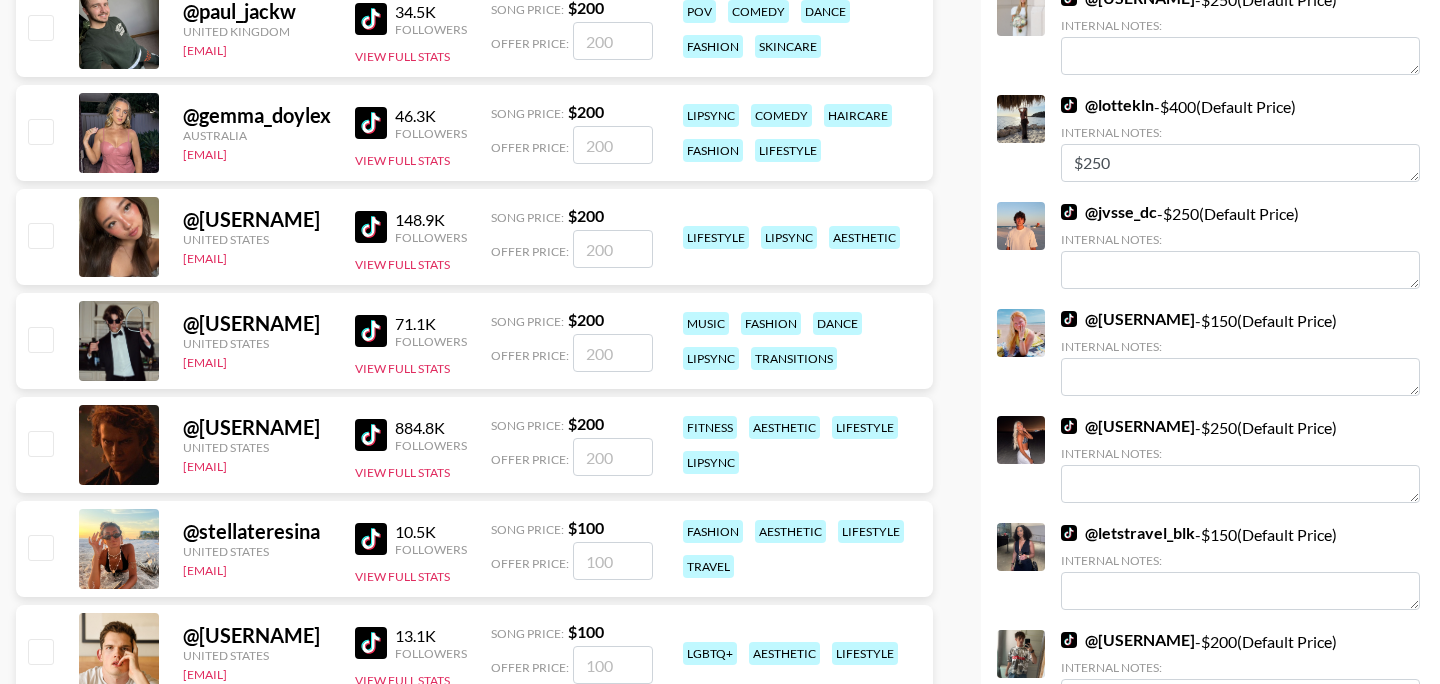 click at bounding box center [40, 339] 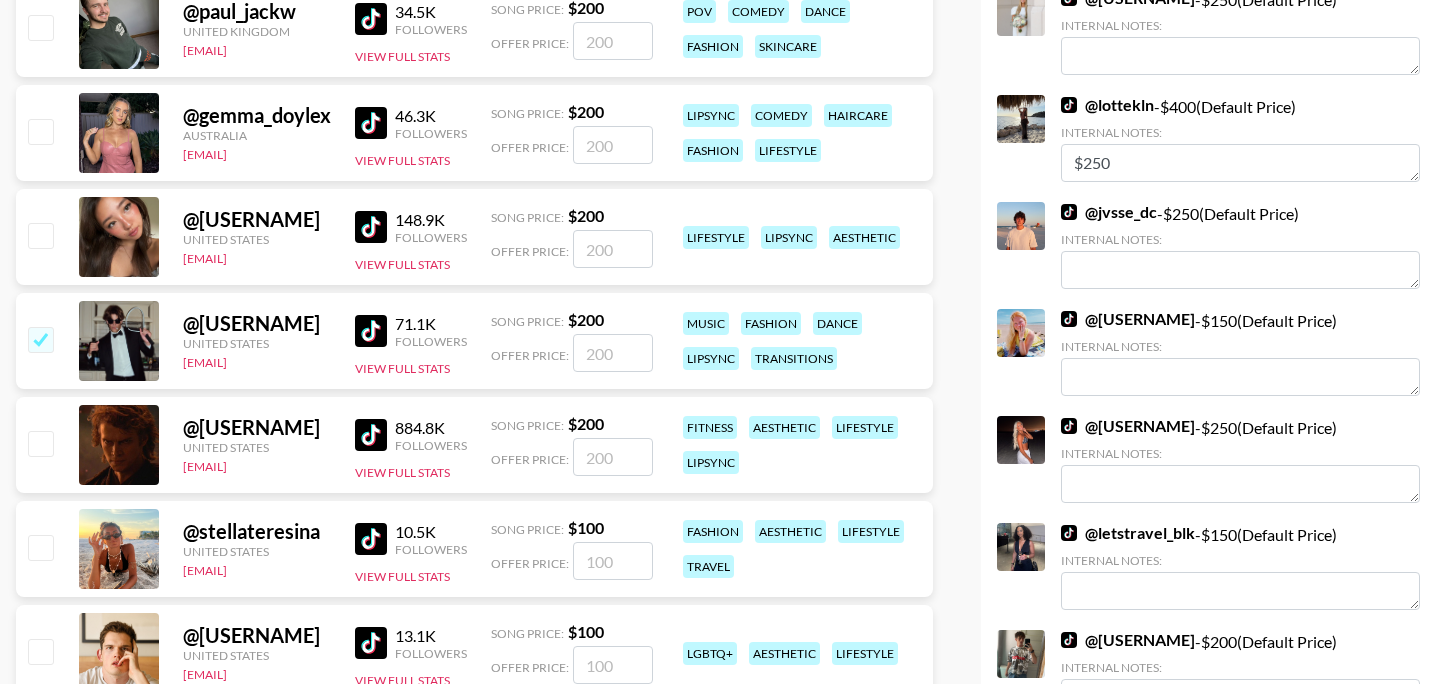 checkbox on "true" 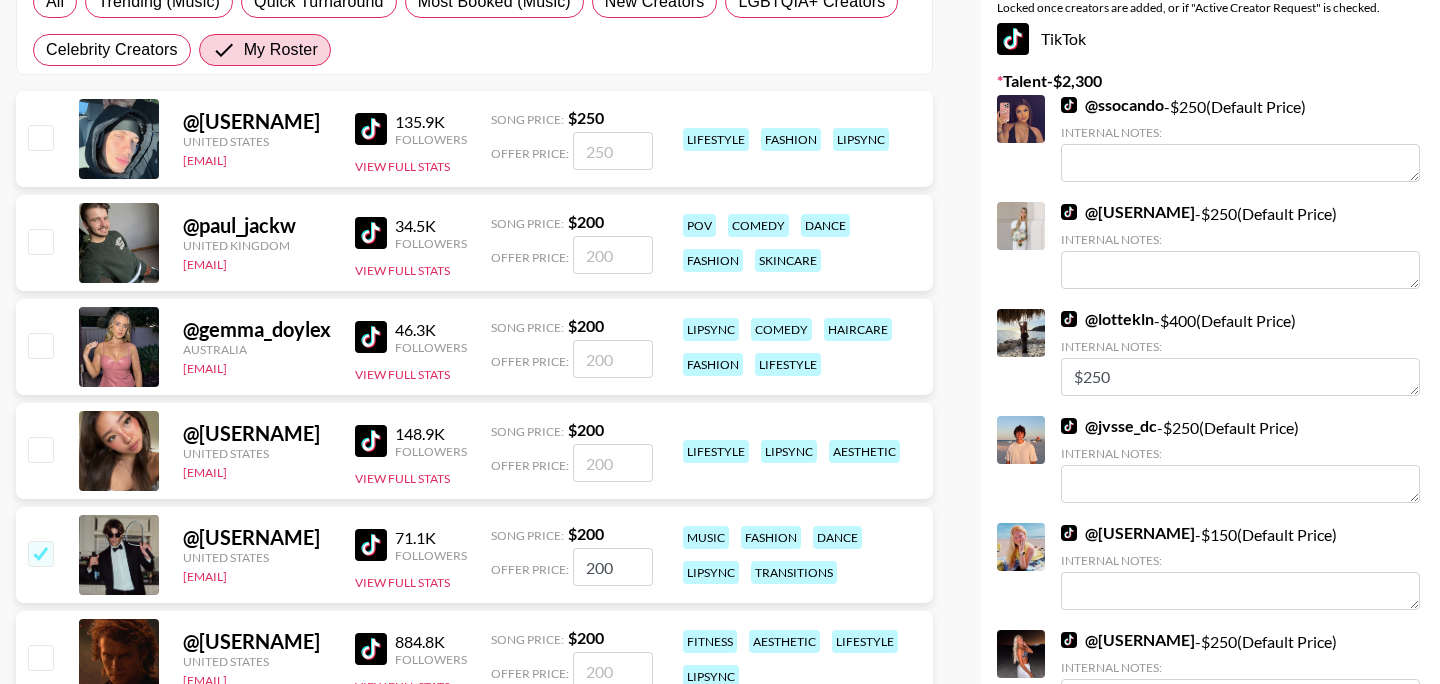 scroll, scrollTop: 351, scrollLeft: 0, axis: vertical 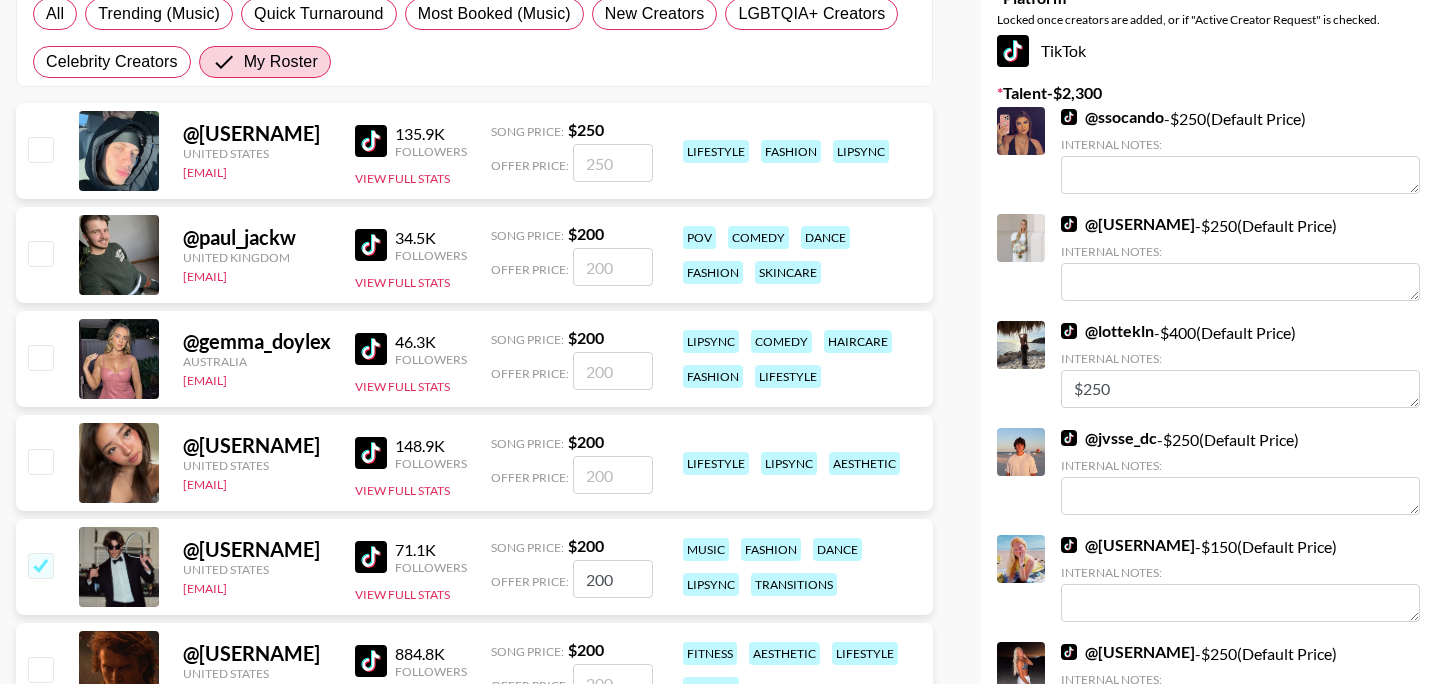 click at bounding box center [40, 253] 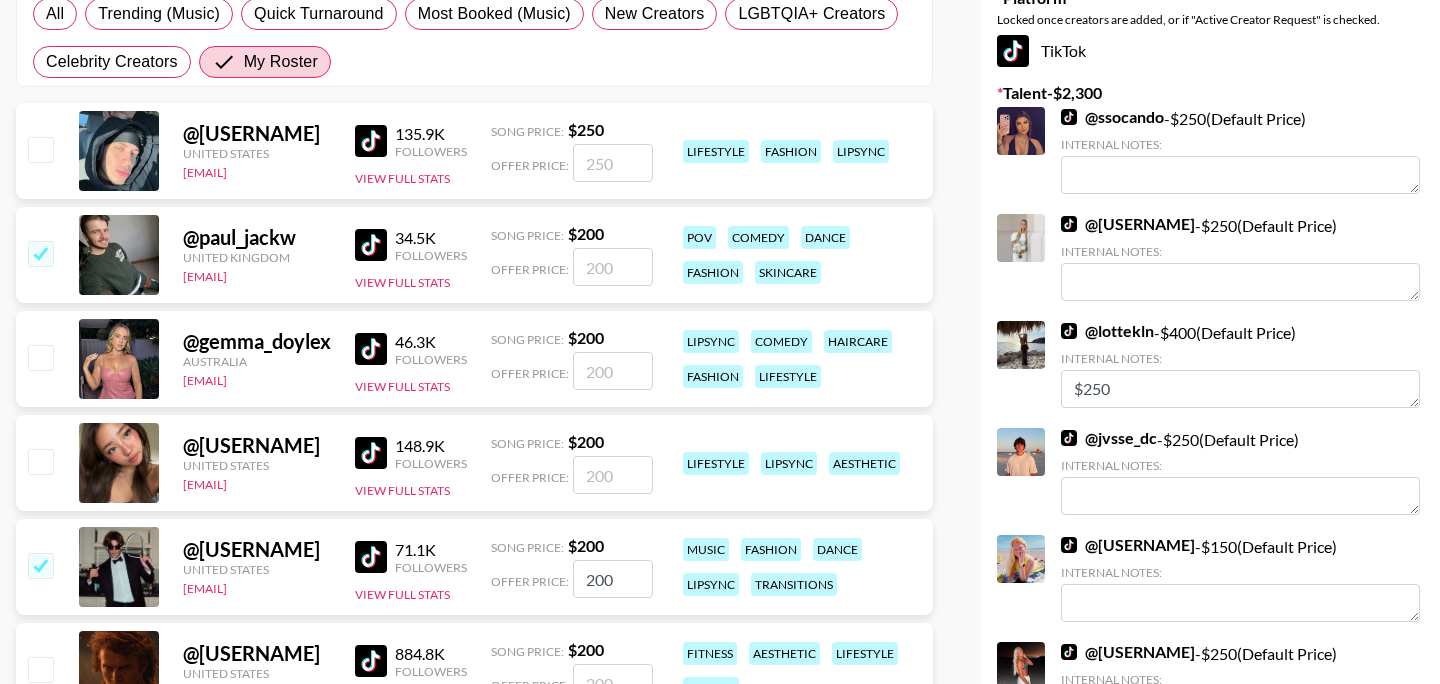 checkbox on "true" 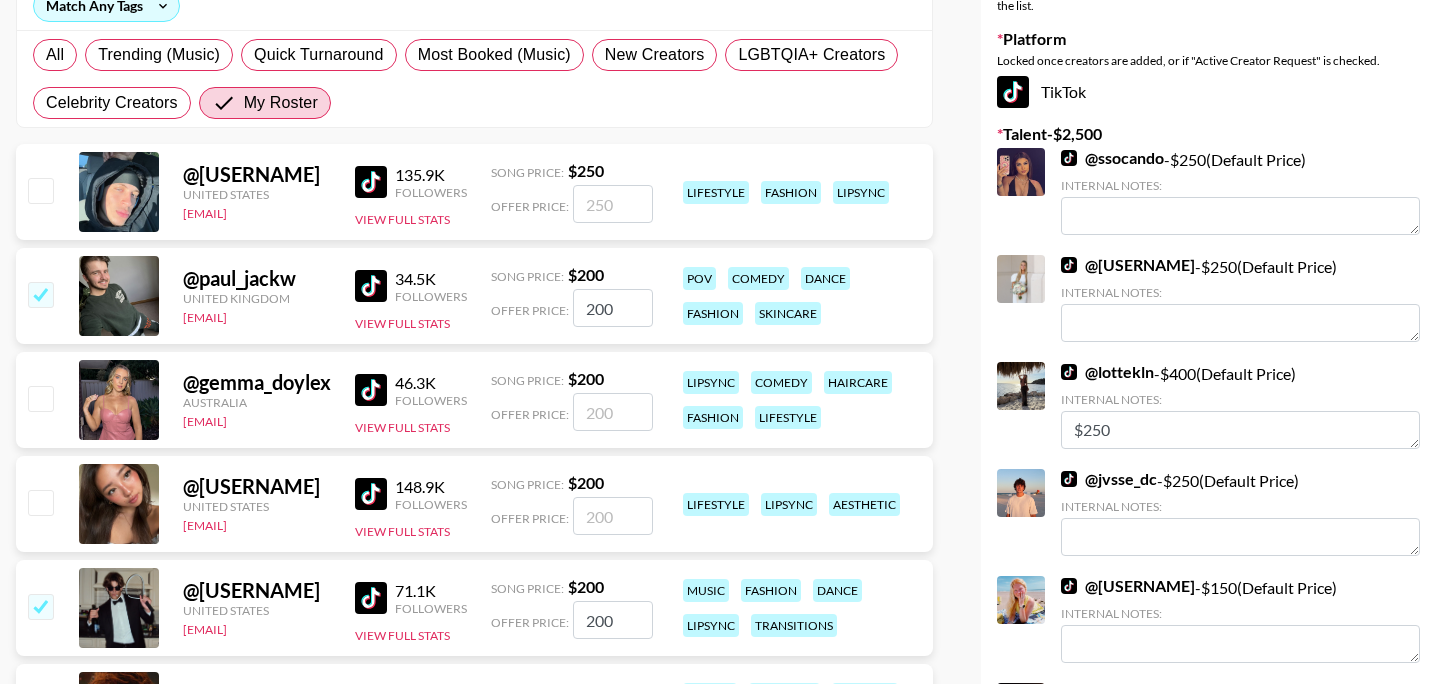 scroll, scrollTop: 309, scrollLeft: 0, axis: vertical 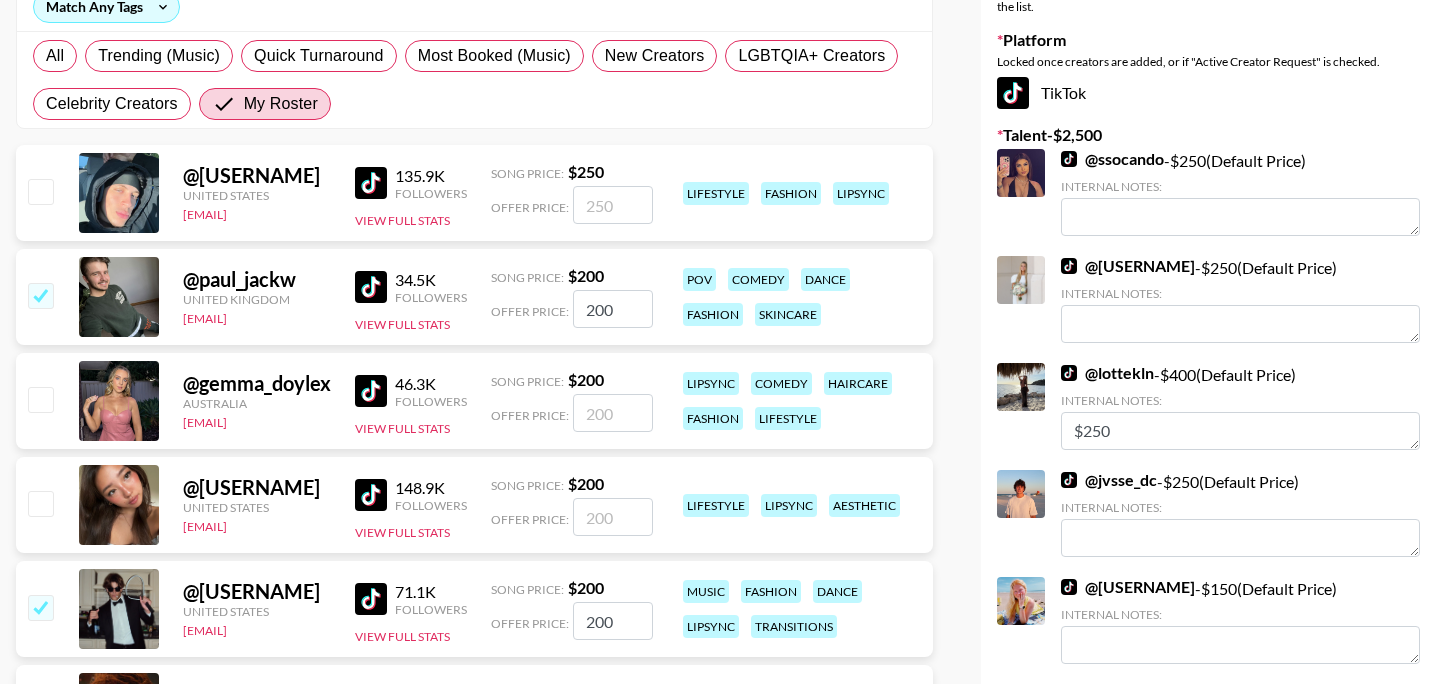 click at bounding box center (40, 191) 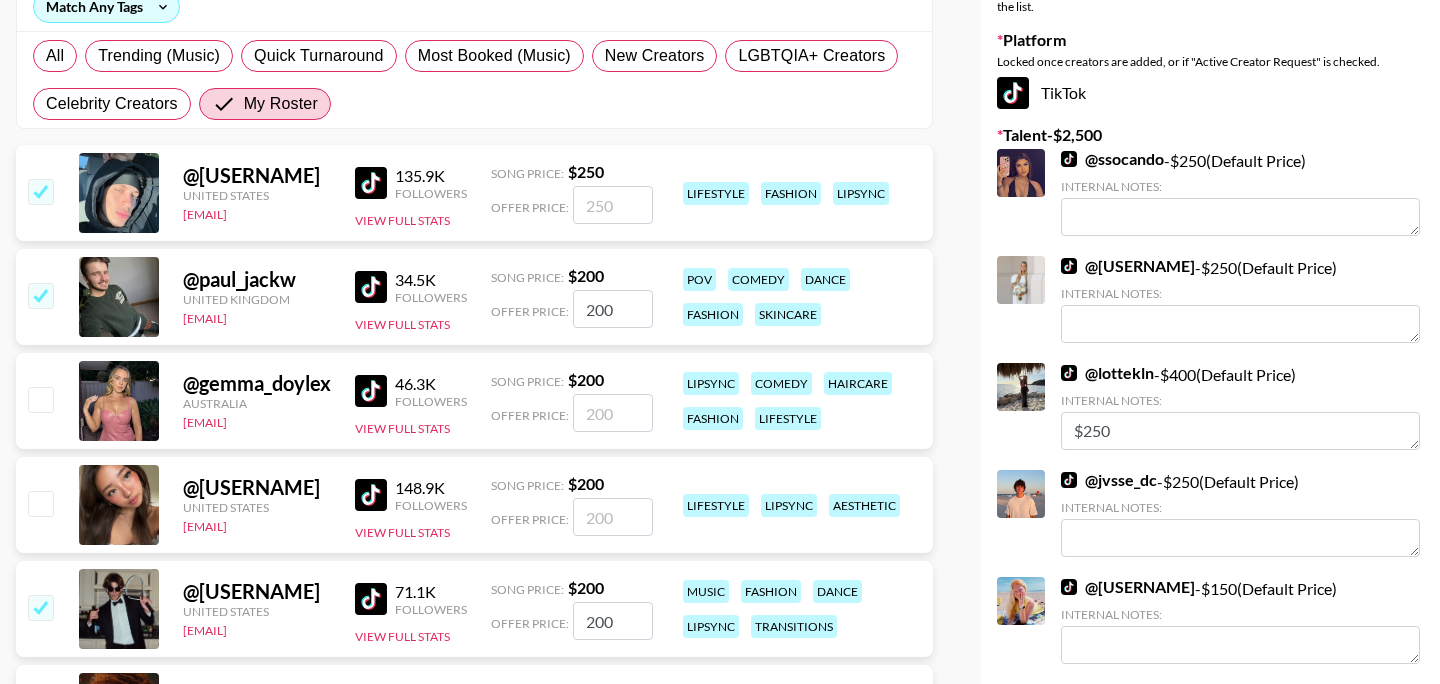 checkbox on "true" 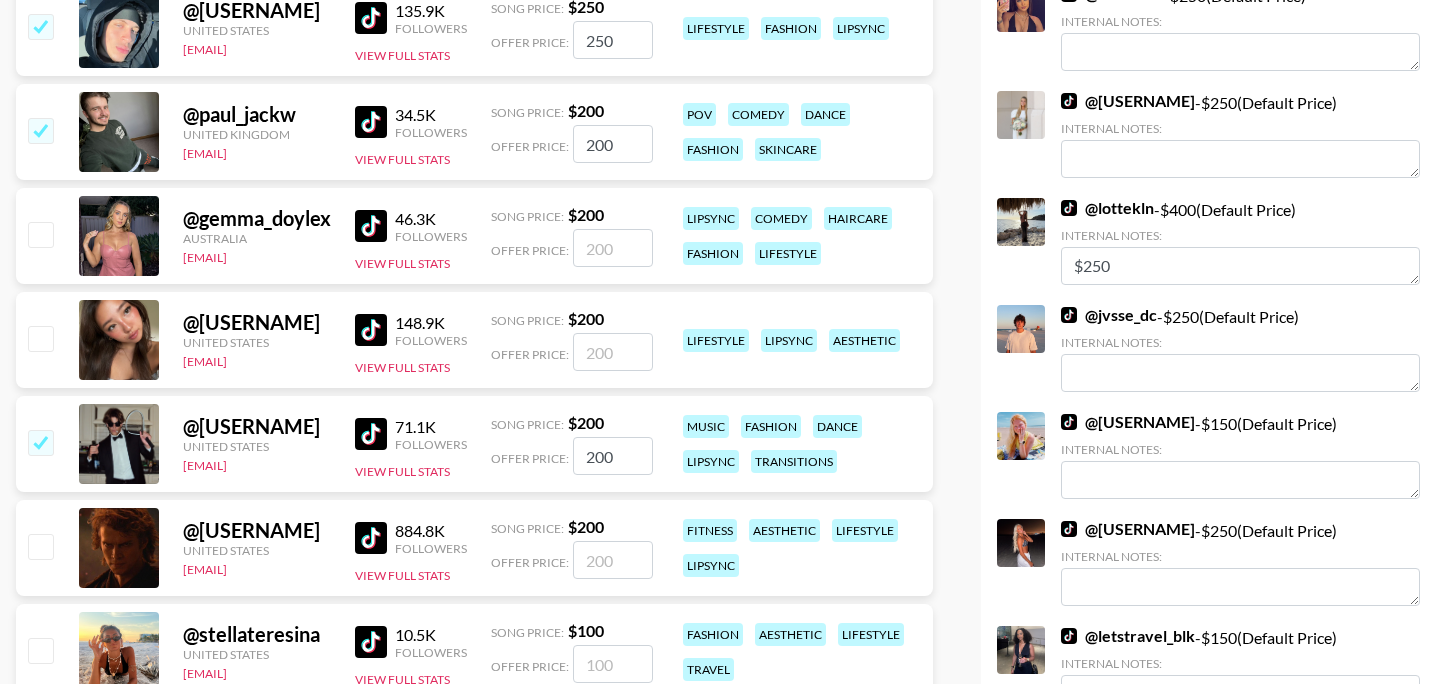 scroll, scrollTop: 484, scrollLeft: 0, axis: vertical 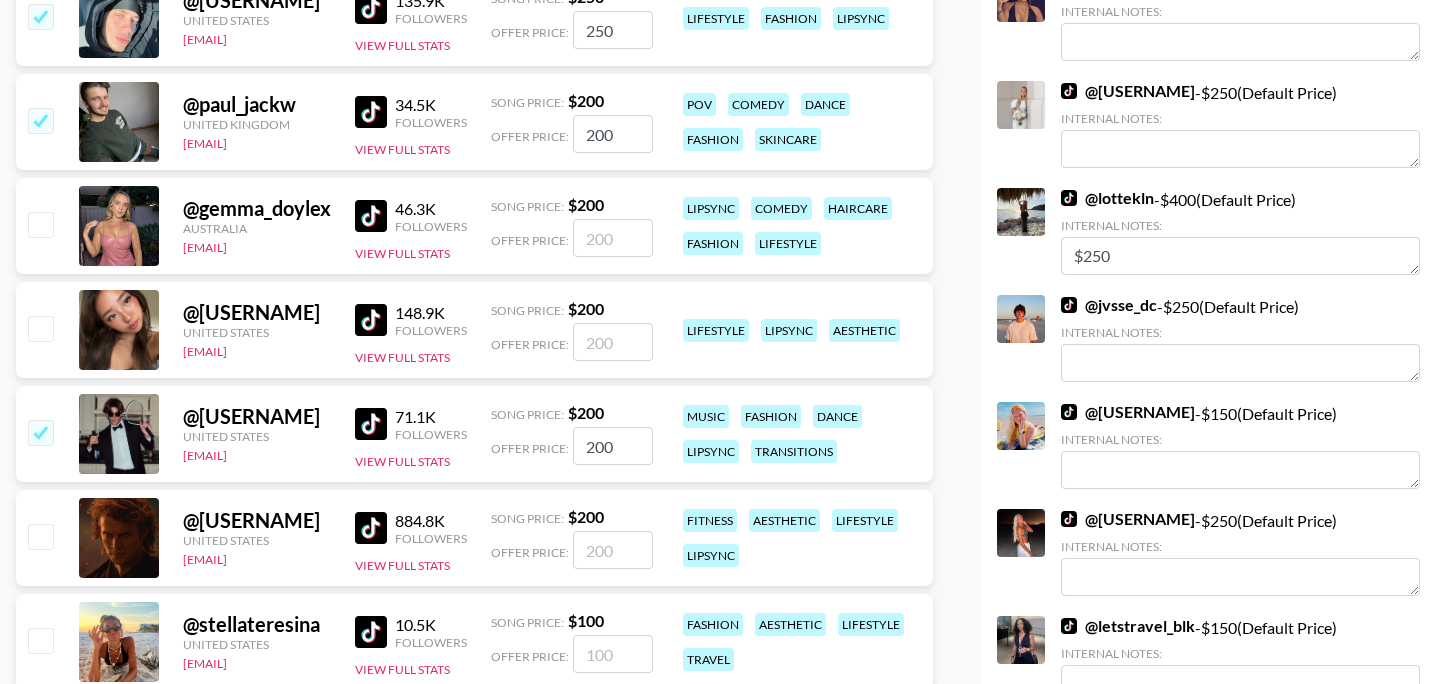 click at bounding box center [40, 328] 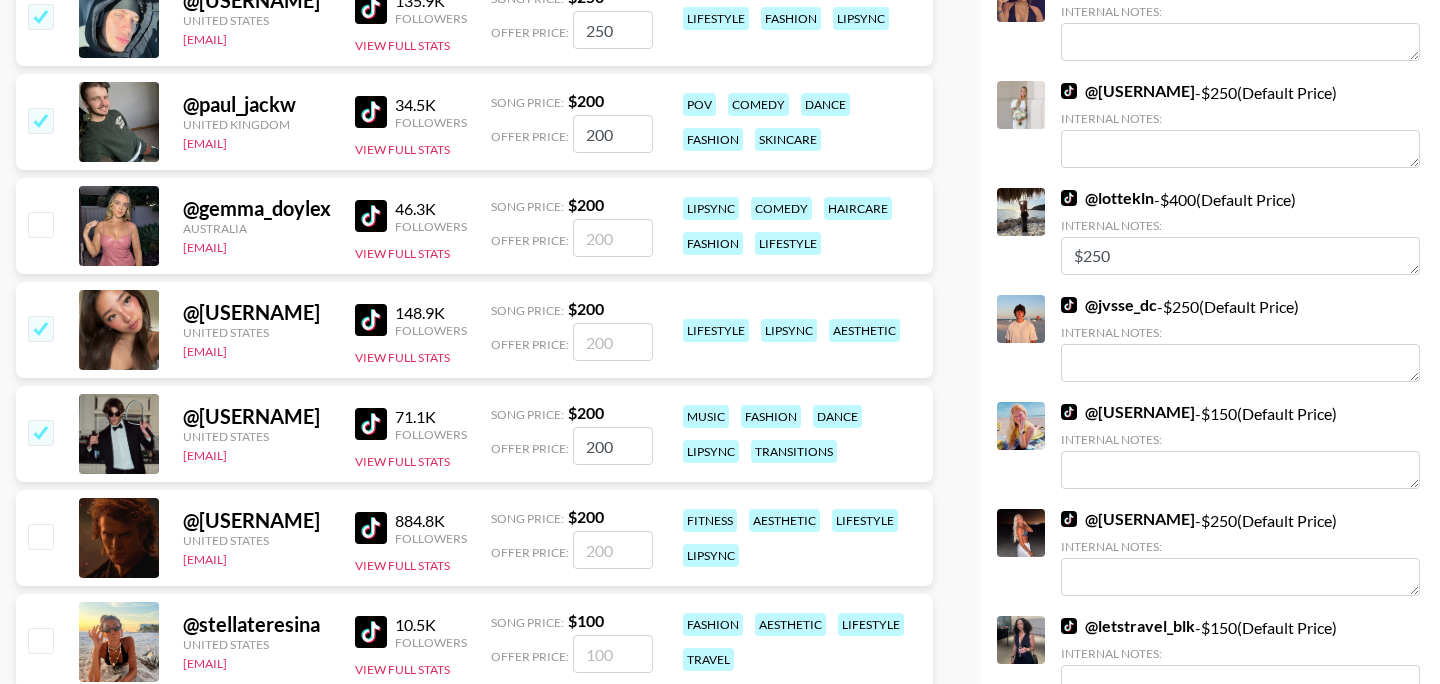 checkbox on "true" 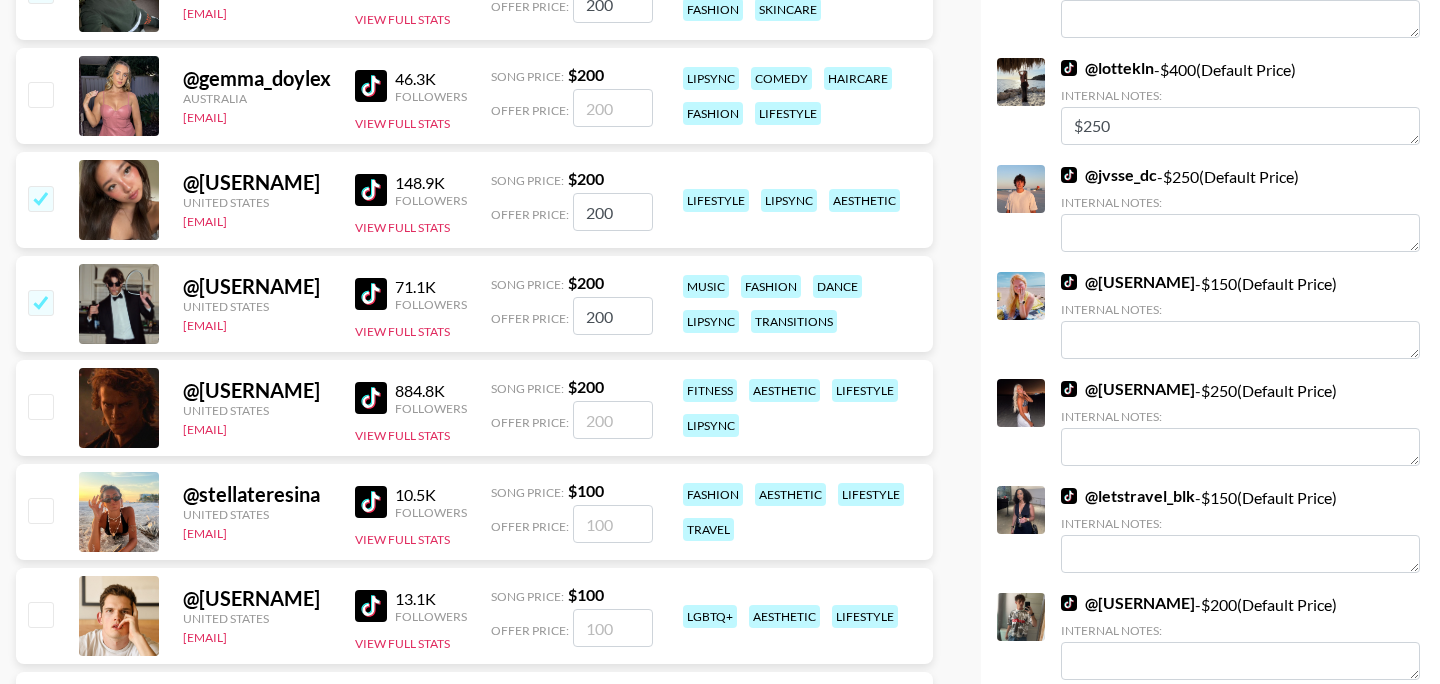 click at bounding box center (40, 406) 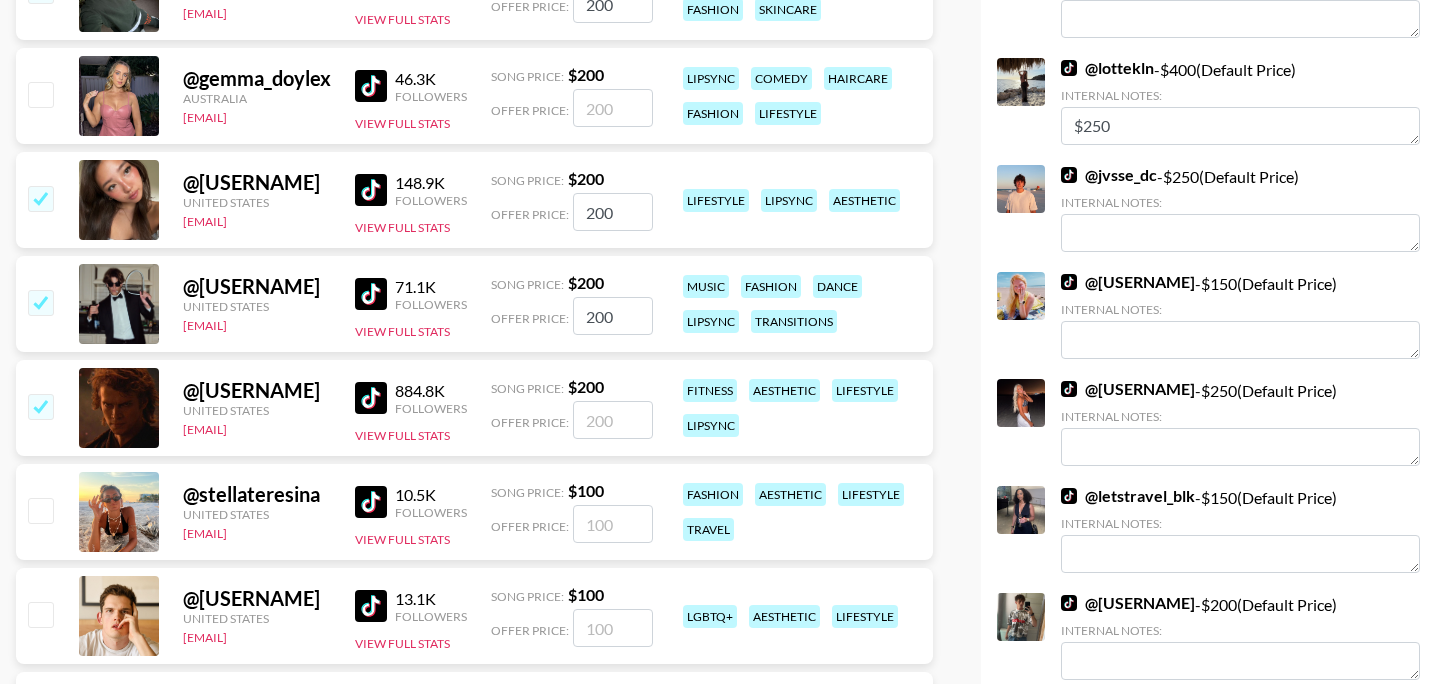 checkbox on "true" 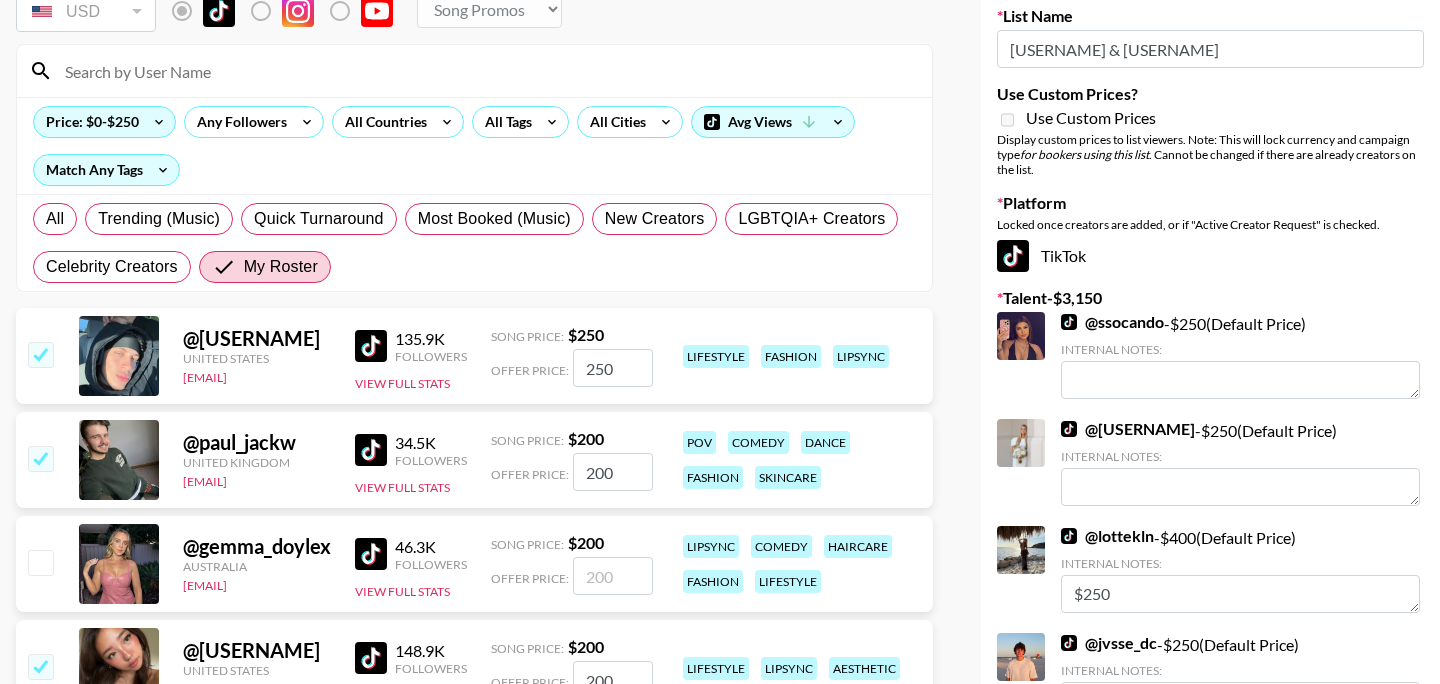 scroll, scrollTop: 0, scrollLeft: 0, axis: both 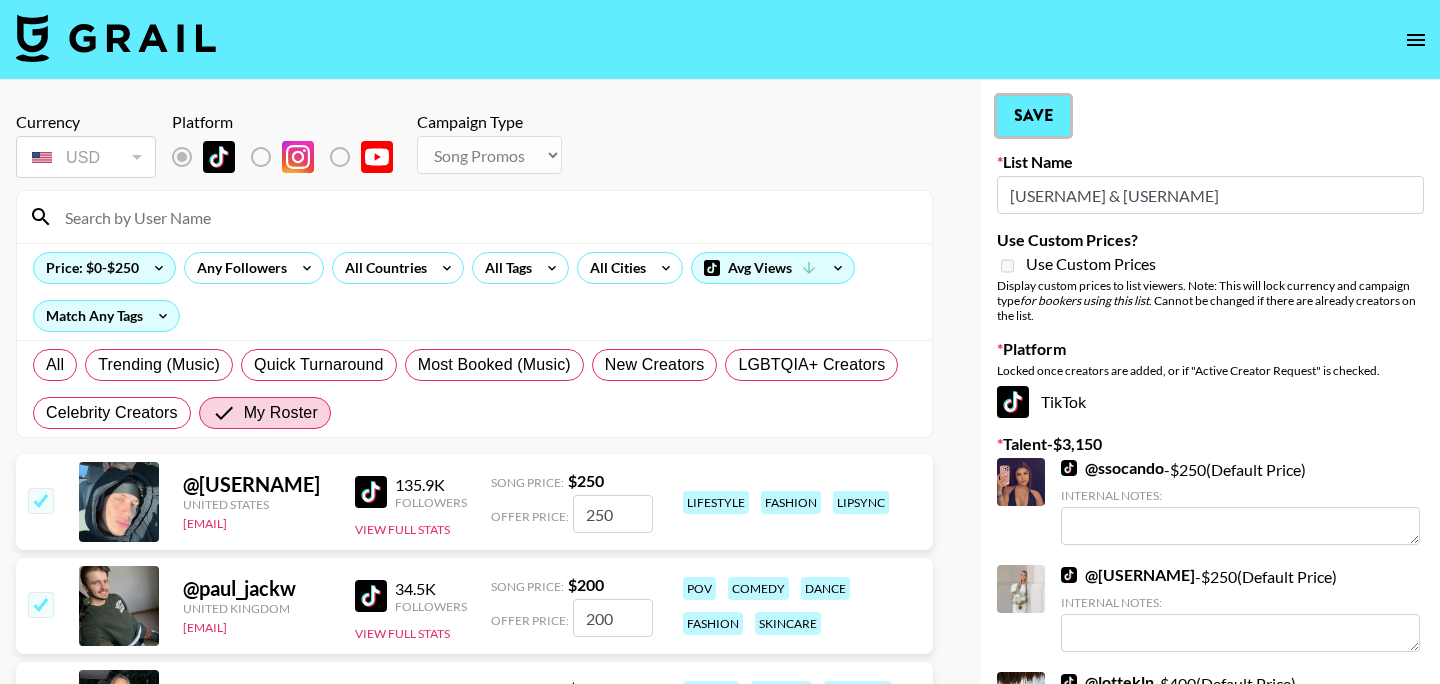 click on "Save" at bounding box center [1033, 116] 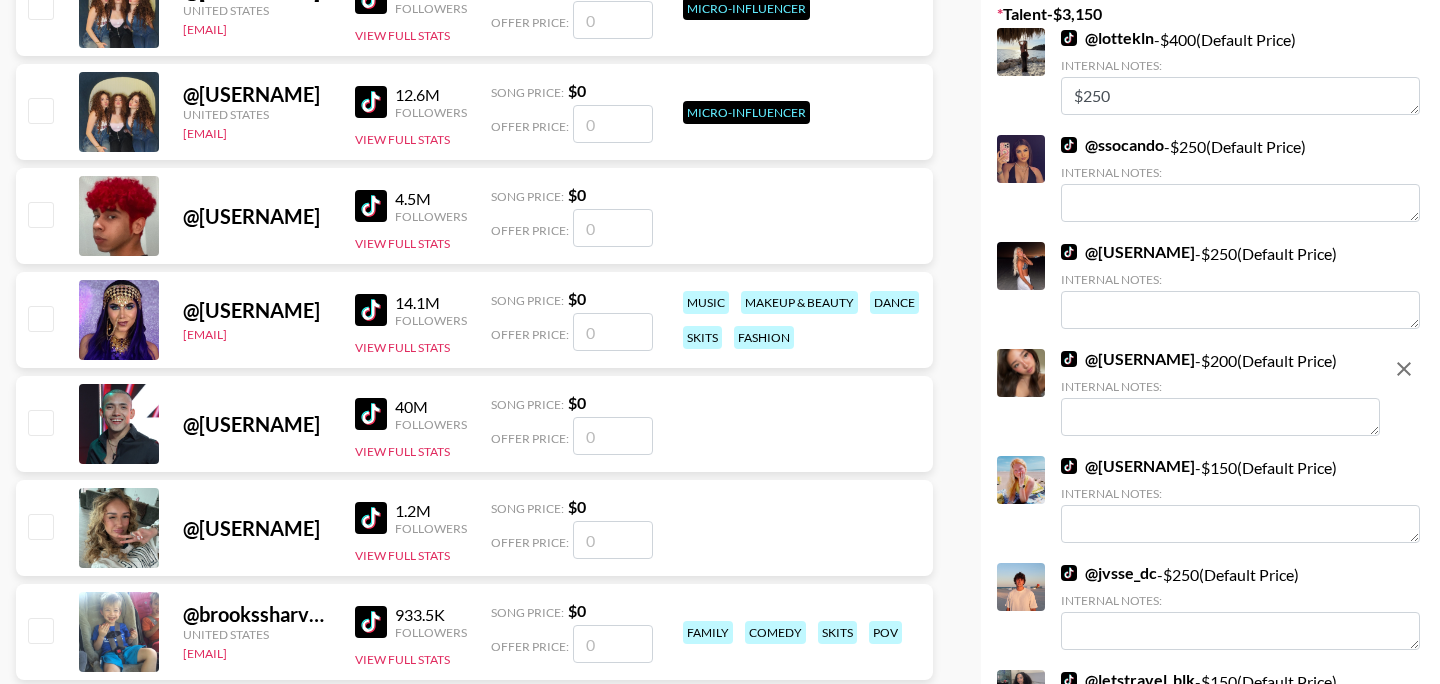 scroll, scrollTop: 356, scrollLeft: 0, axis: vertical 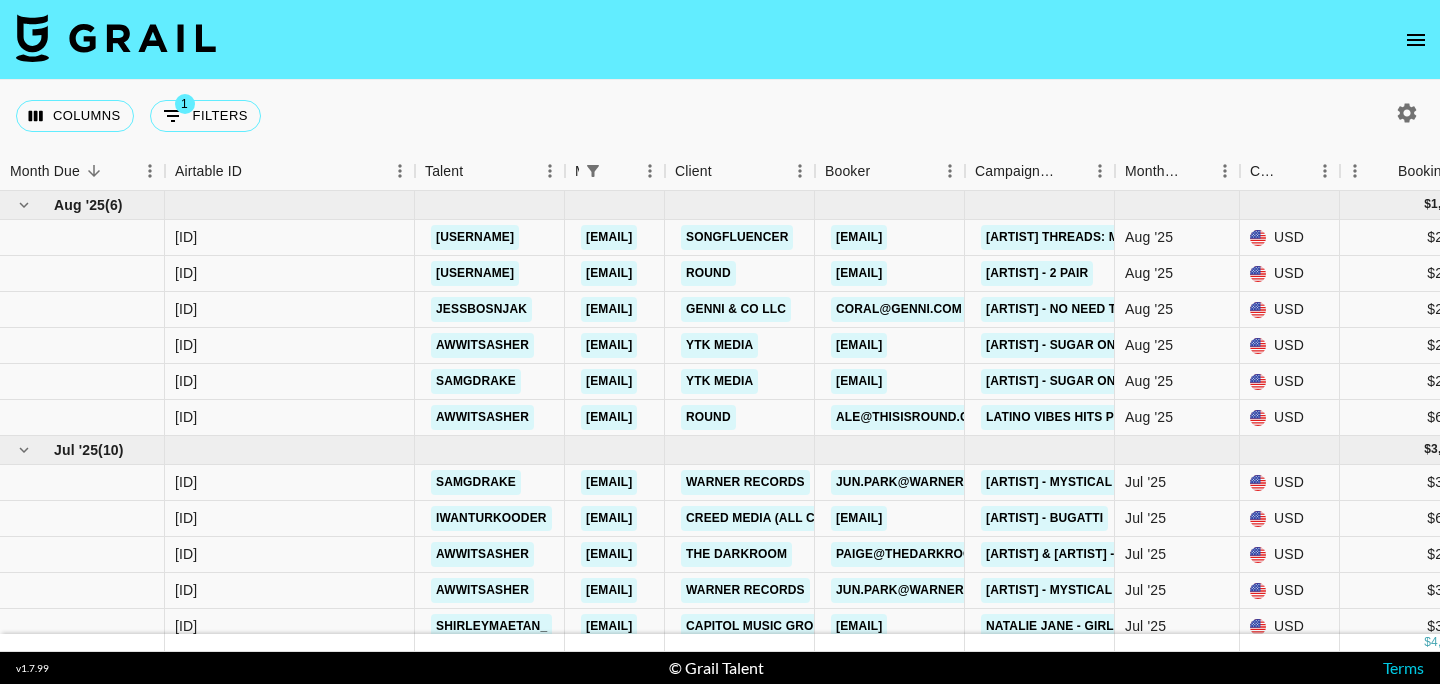 click on "Columns 1 Filters + Booking" at bounding box center (720, 116) 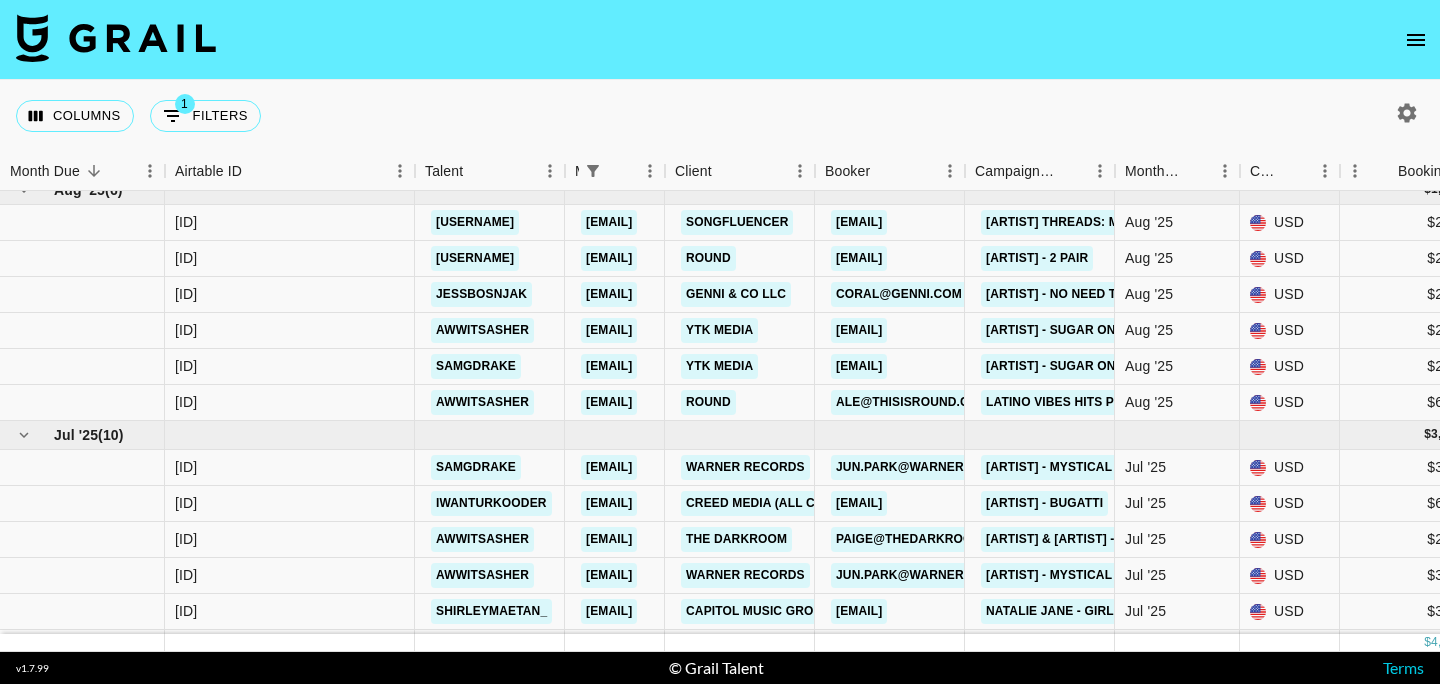 scroll, scrollTop: 0, scrollLeft: 0, axis: both 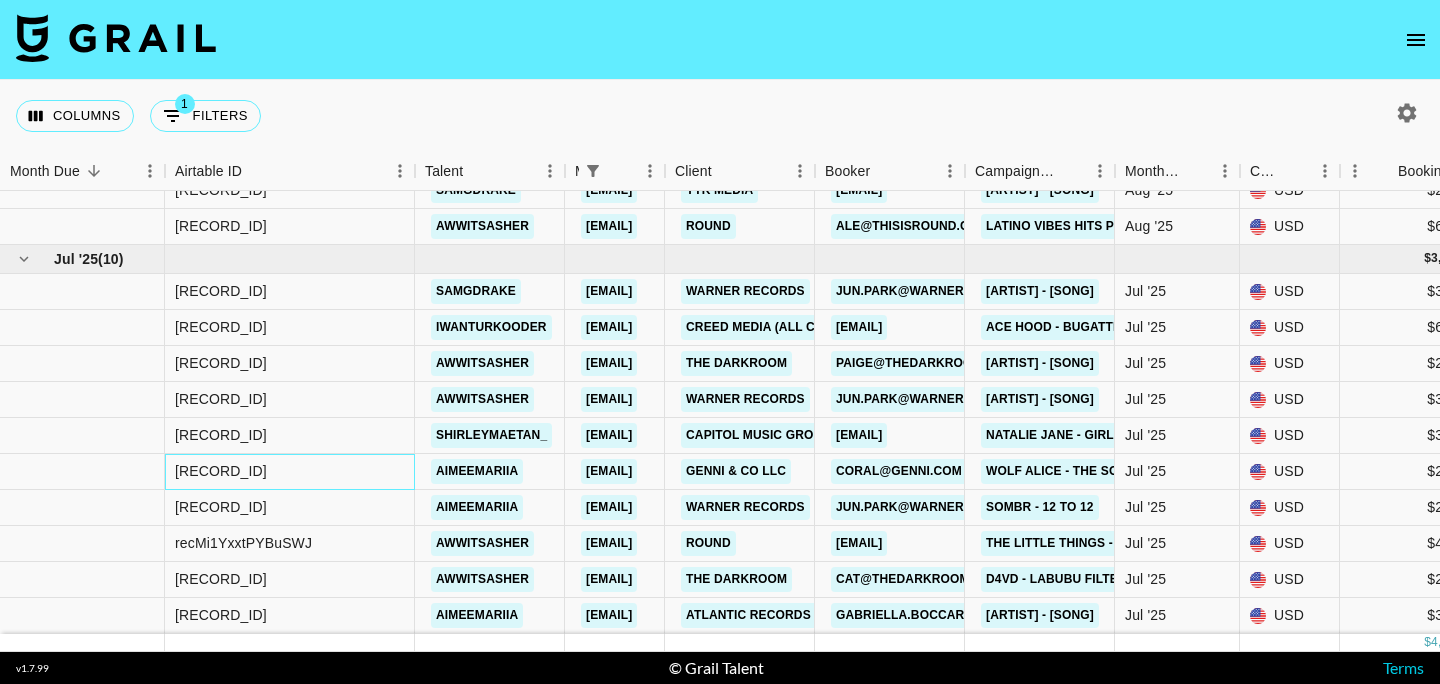 drag, startPoint x: 363, startPoint y: 475, endPoint x: 159, endPoint y: 480, distance: 204.06126 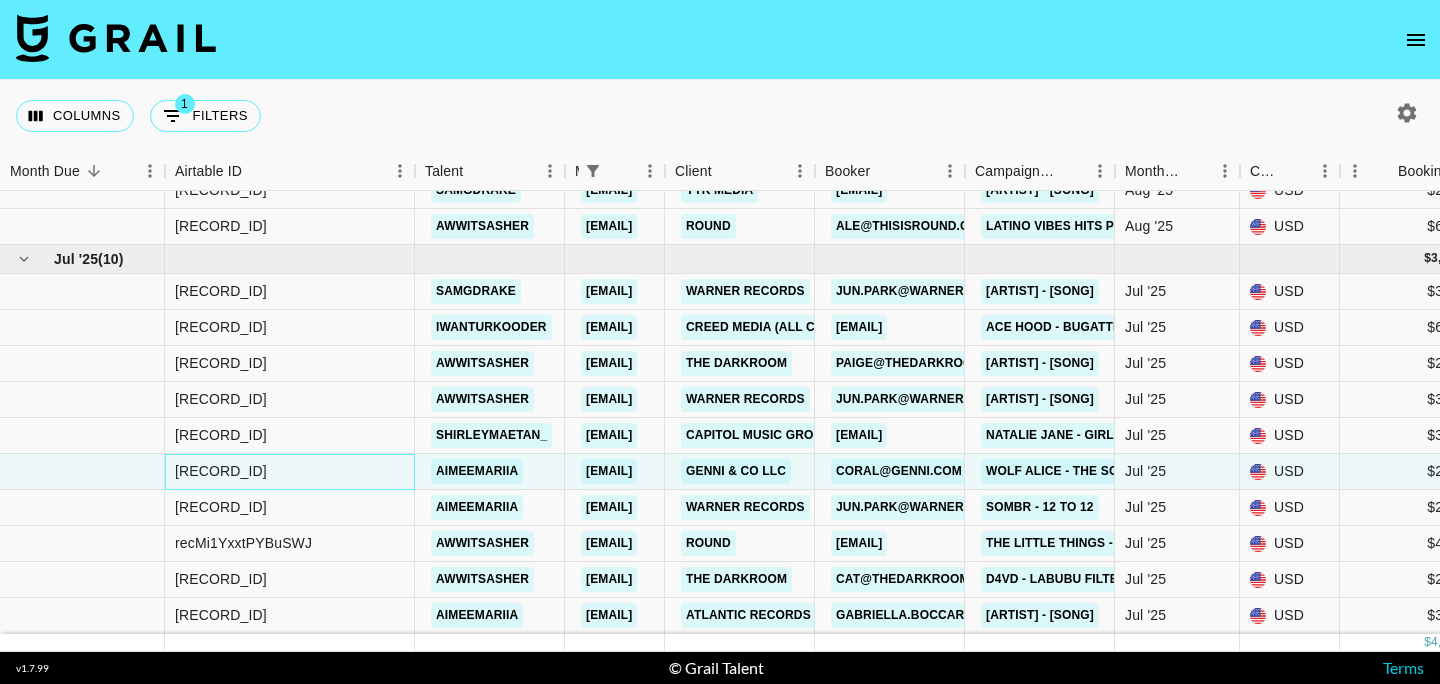 copy on "[RECORD_ID]" 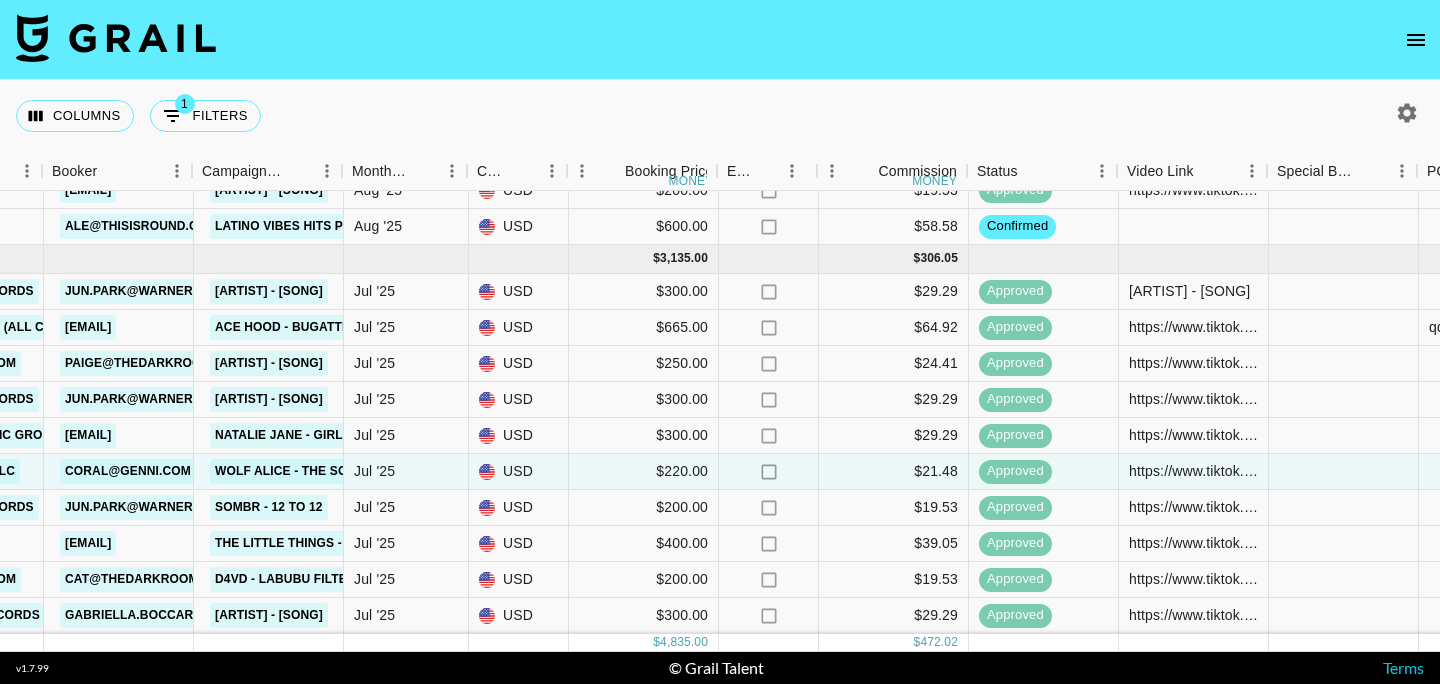 scroll, scrollTop: 191, scrollLeft: 773, axis: both 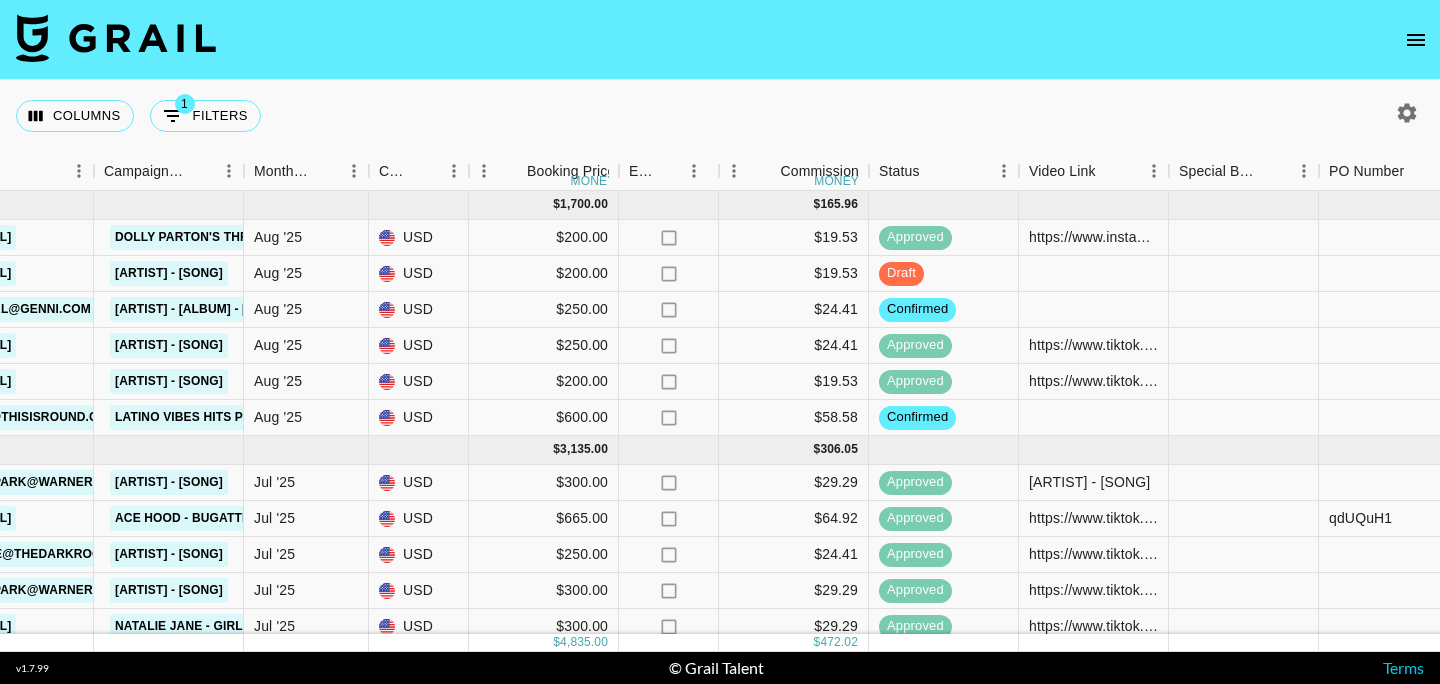 click on "Columns 1 Filters + Booking" at bounding box center [720, 116] 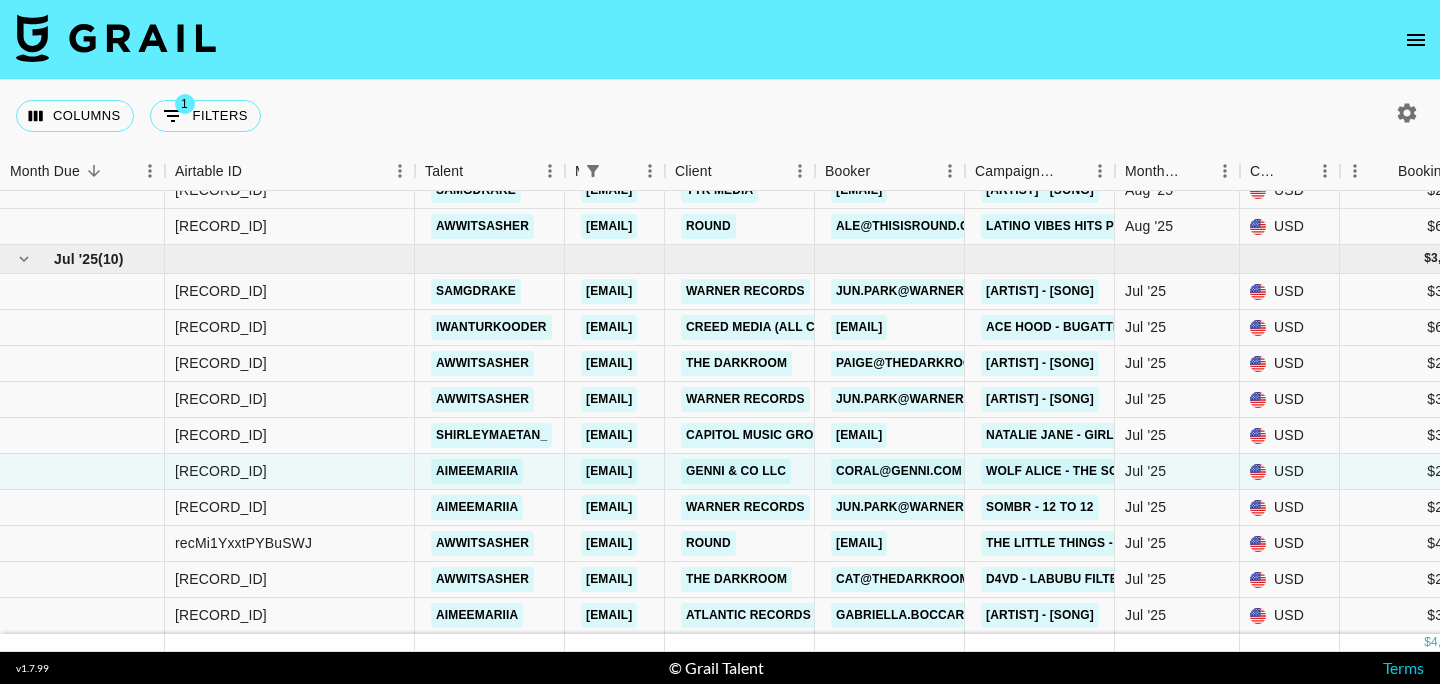 scroll, scrollTop: 0, scrollLeft: 0, axis: both 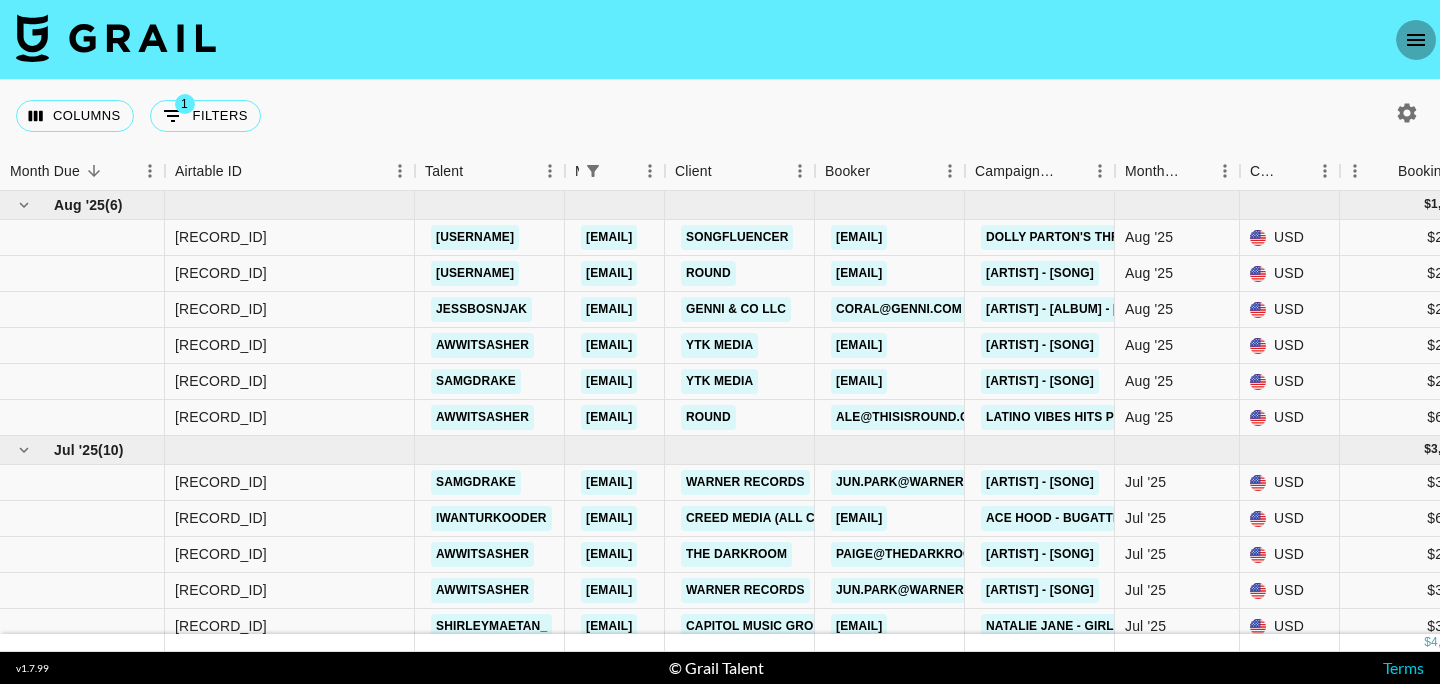 click at bounding box center [1416, 40] 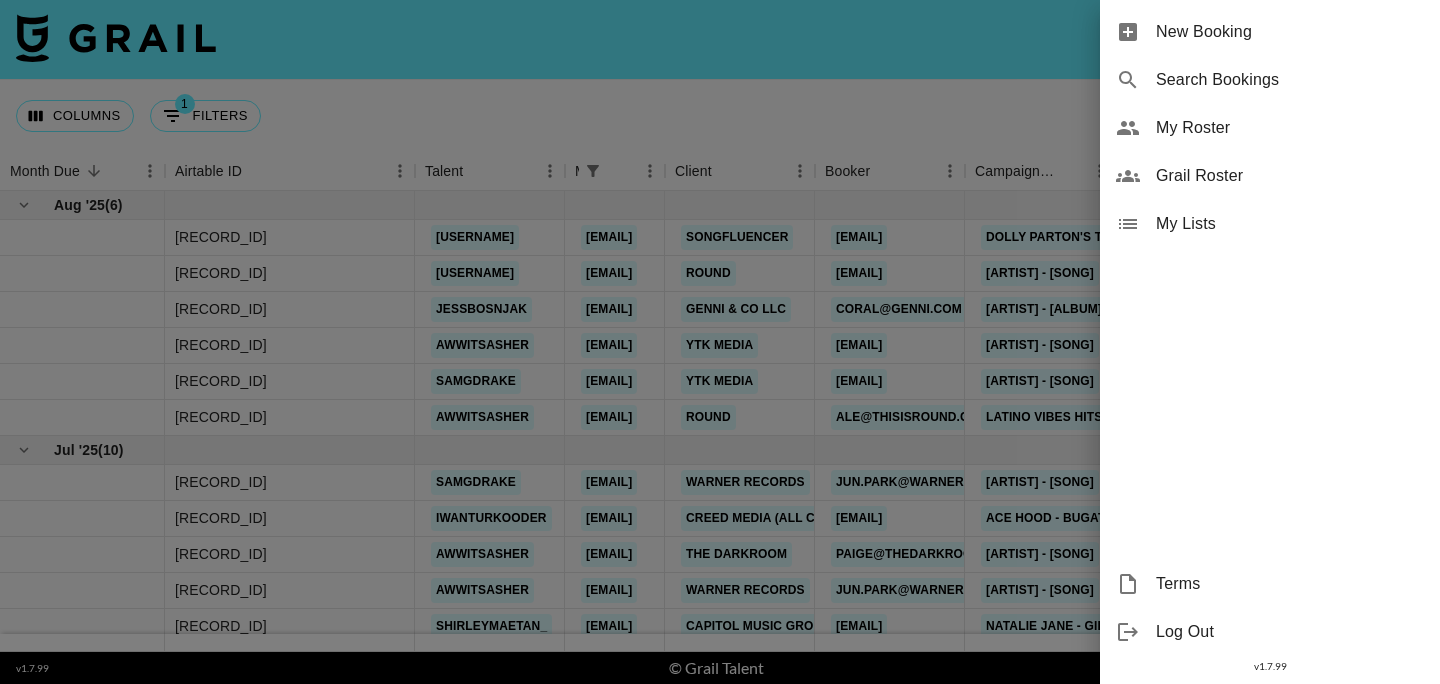 click on "My Roster" at bounding box center (1290, 128) 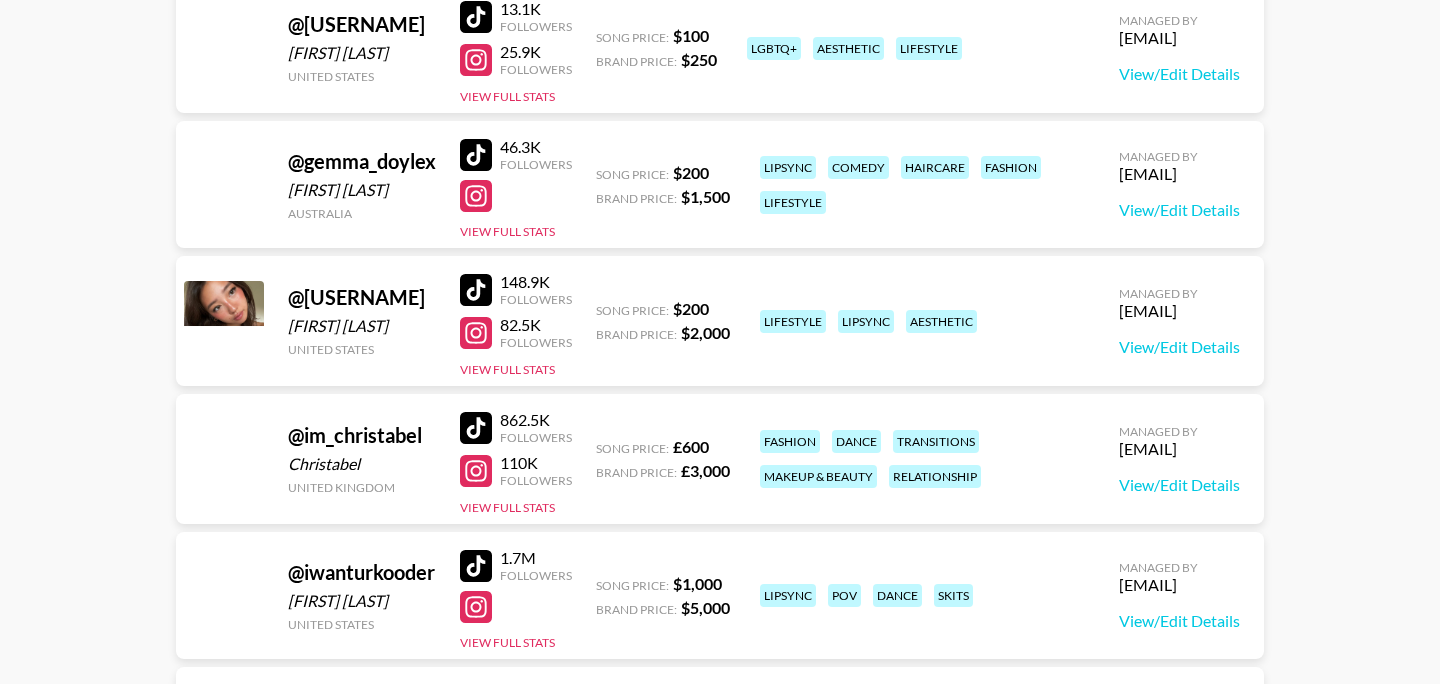 scroll, scrollTop: 911, scrollLeft: 0, axis: vertical 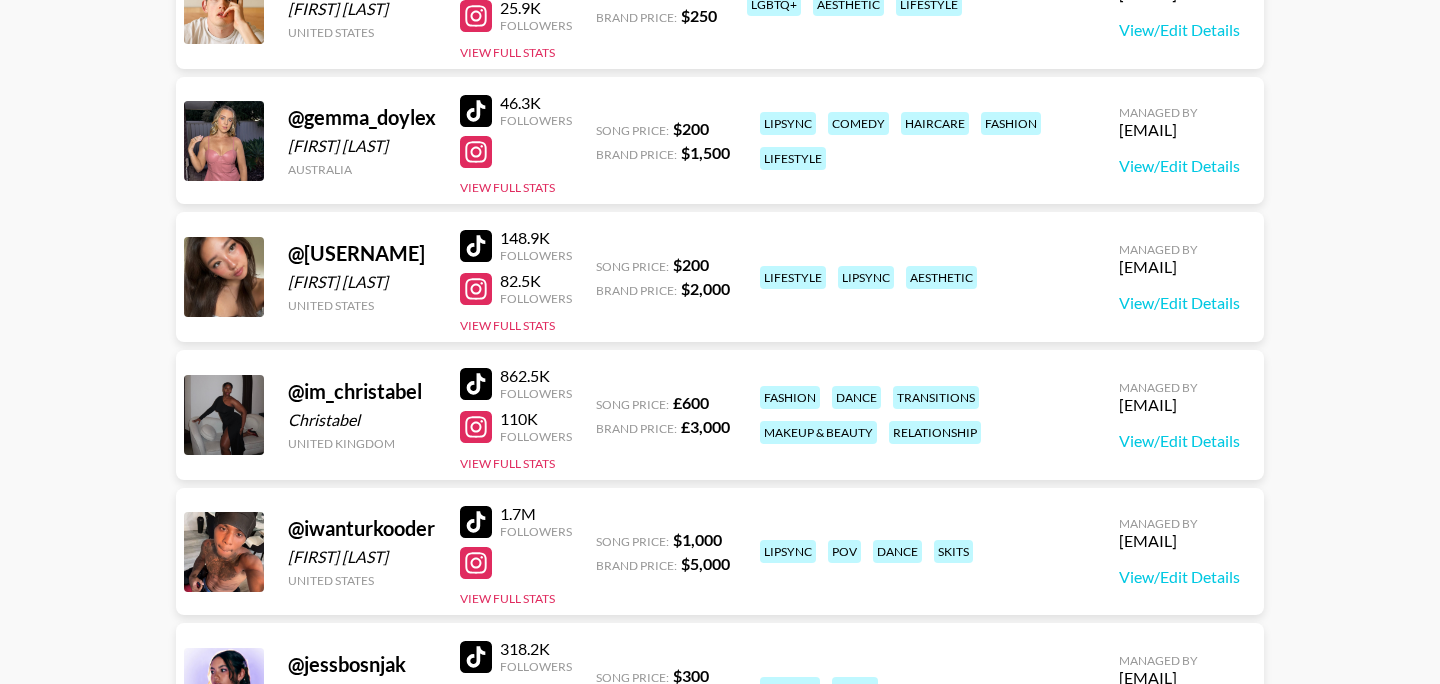 click at bounding box center [476, 246] 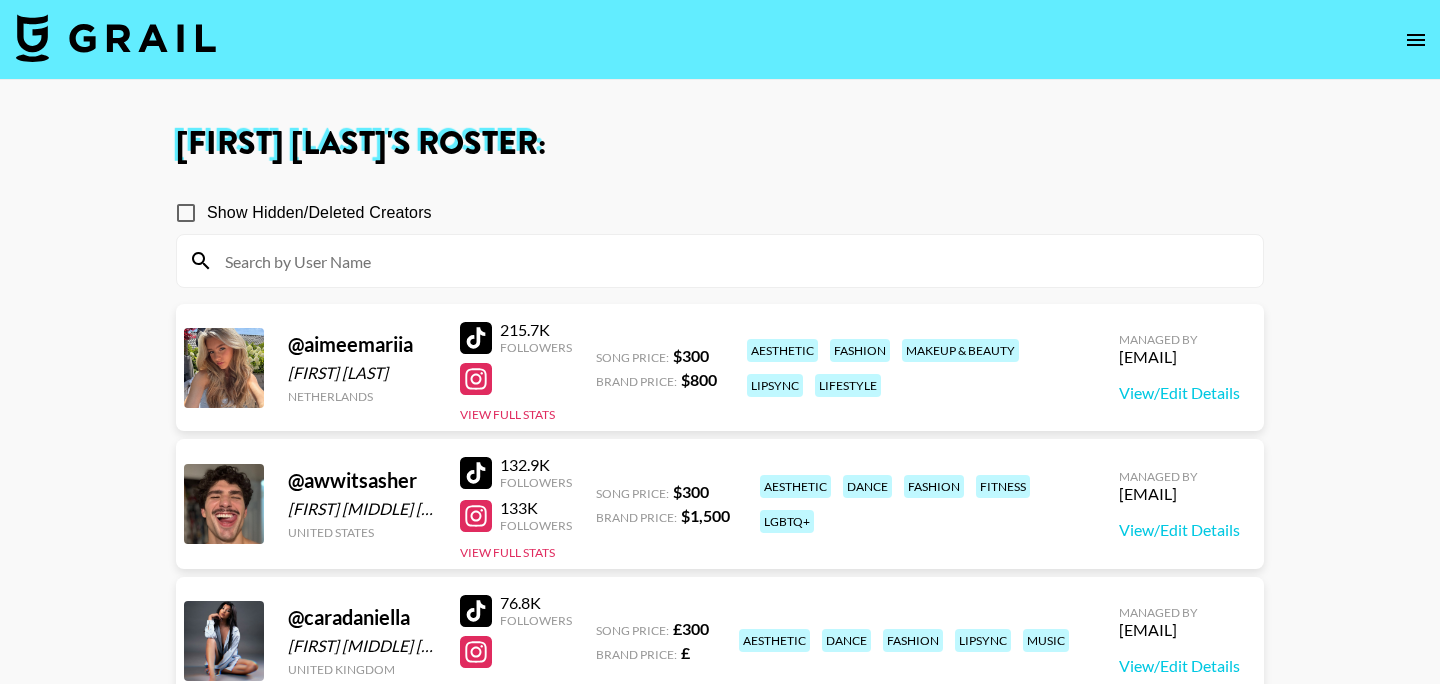 click at bounding box center [116, 38] 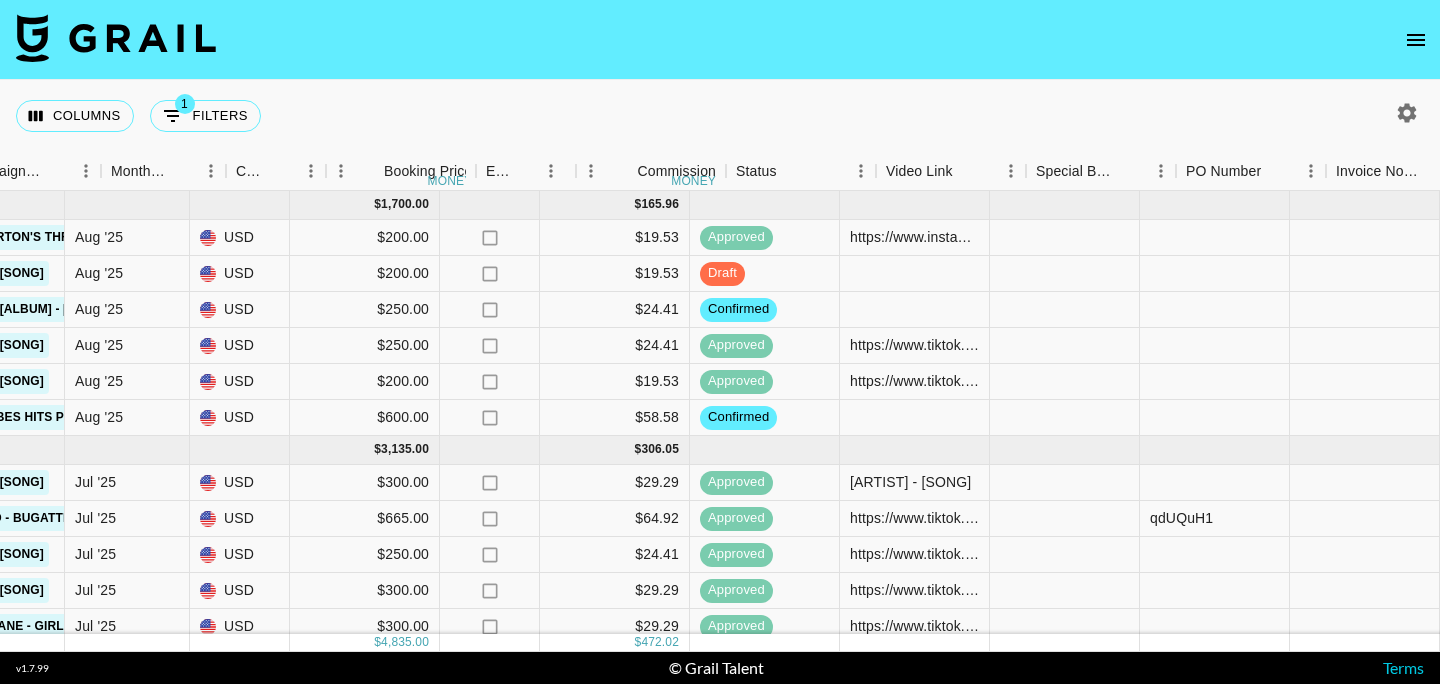 scroll, scrollTop: 0, scrollLeft: 1066, axis: horizontal 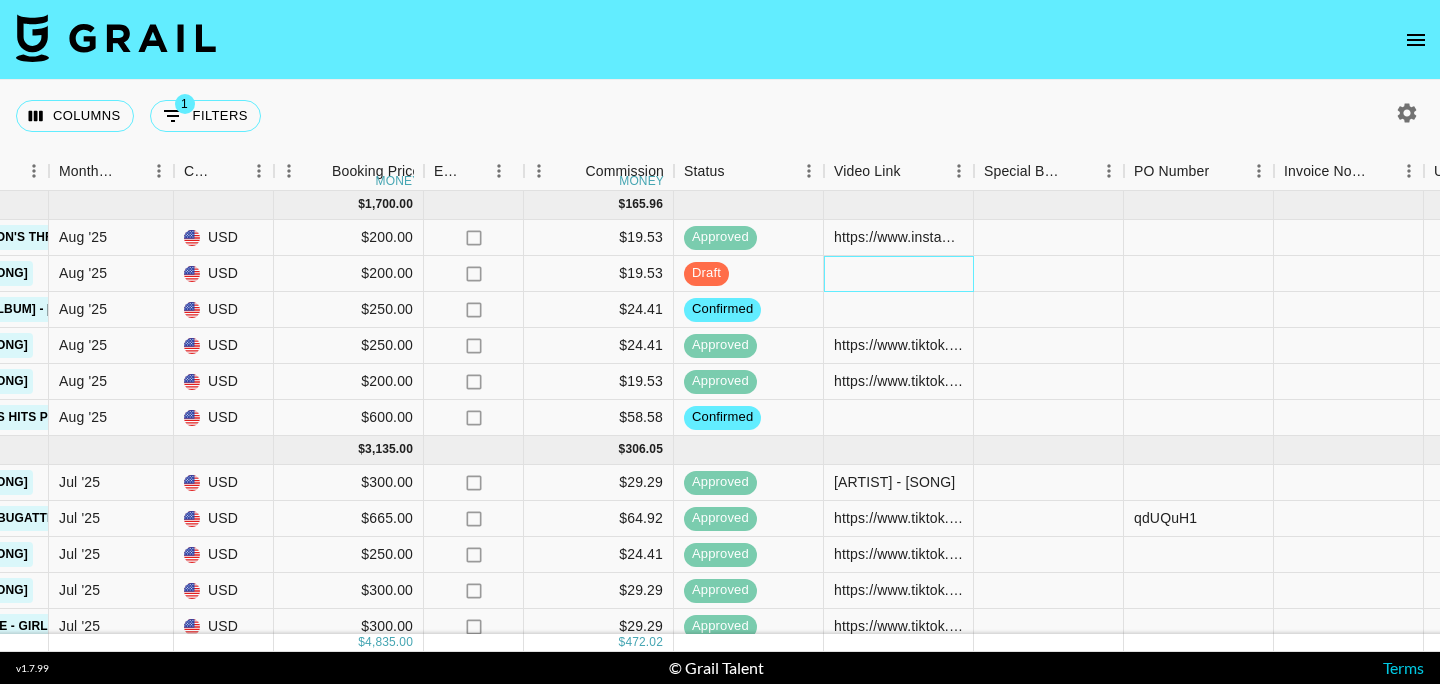 click at bounding box center [899, 274] 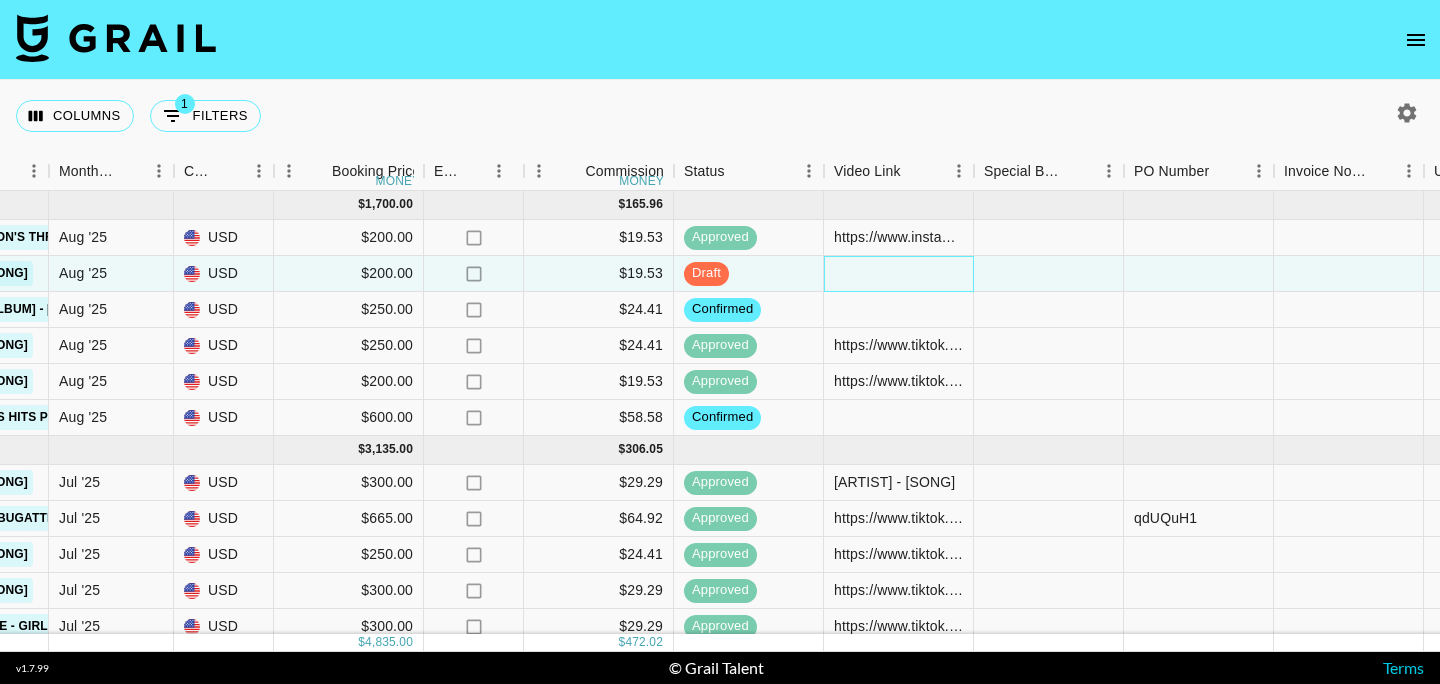 click at bounding box center (899, 274) 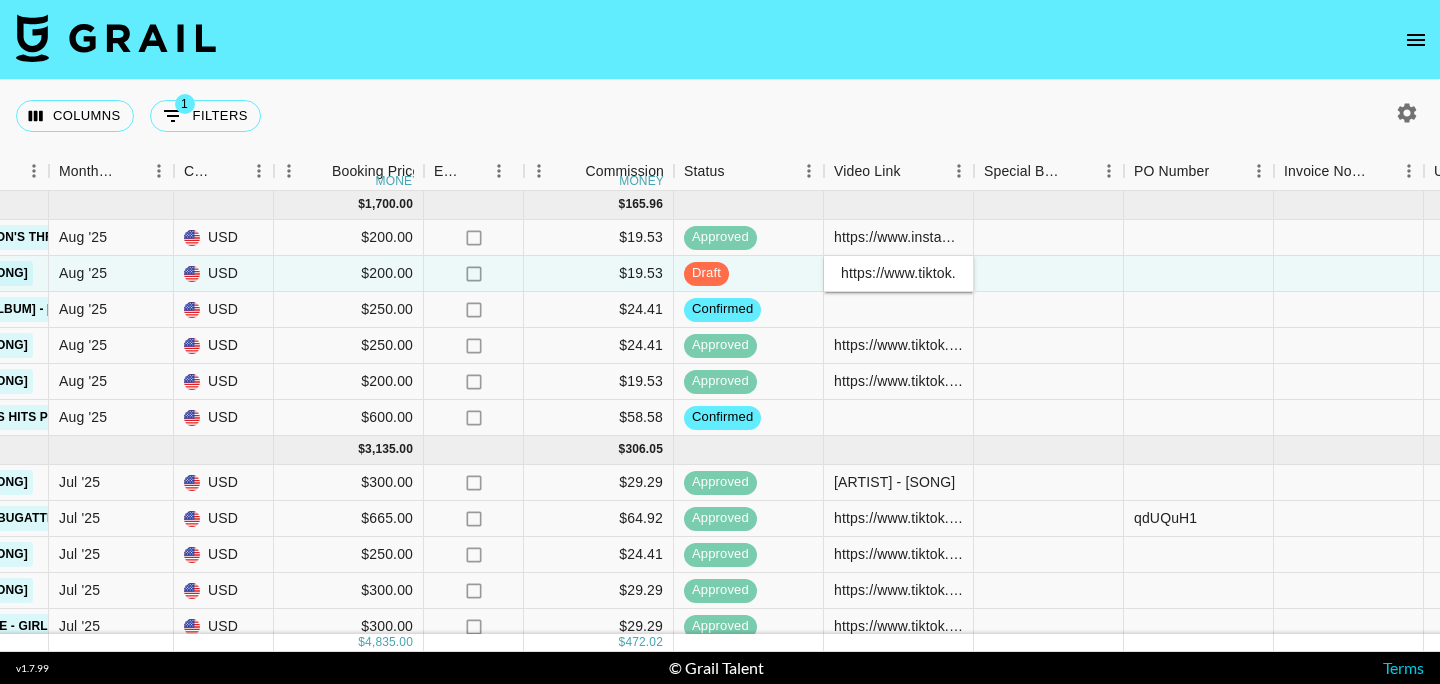 scroll, scrollTop: 0, scrollLeft: 486, axis: horizontal 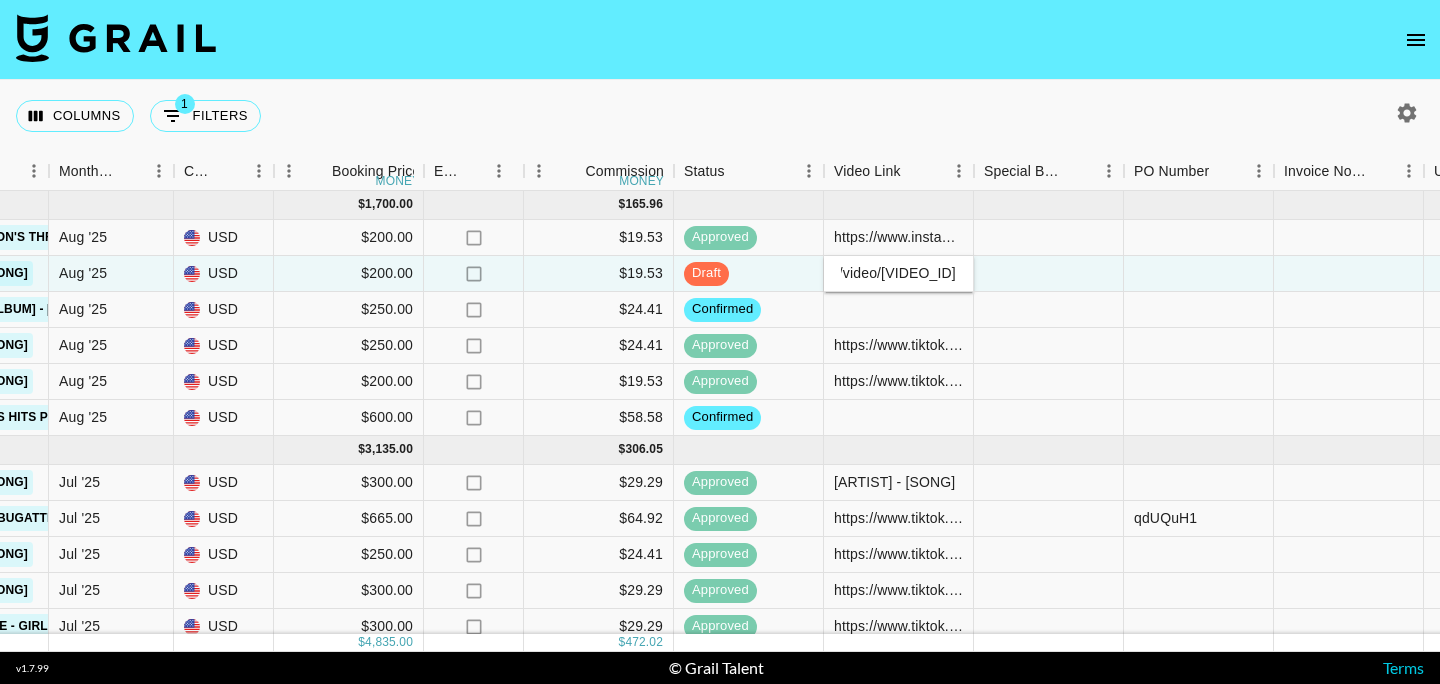 type on "https://www.tiktok.com/@[USERNAME]/video/[VIDEO_ID]" 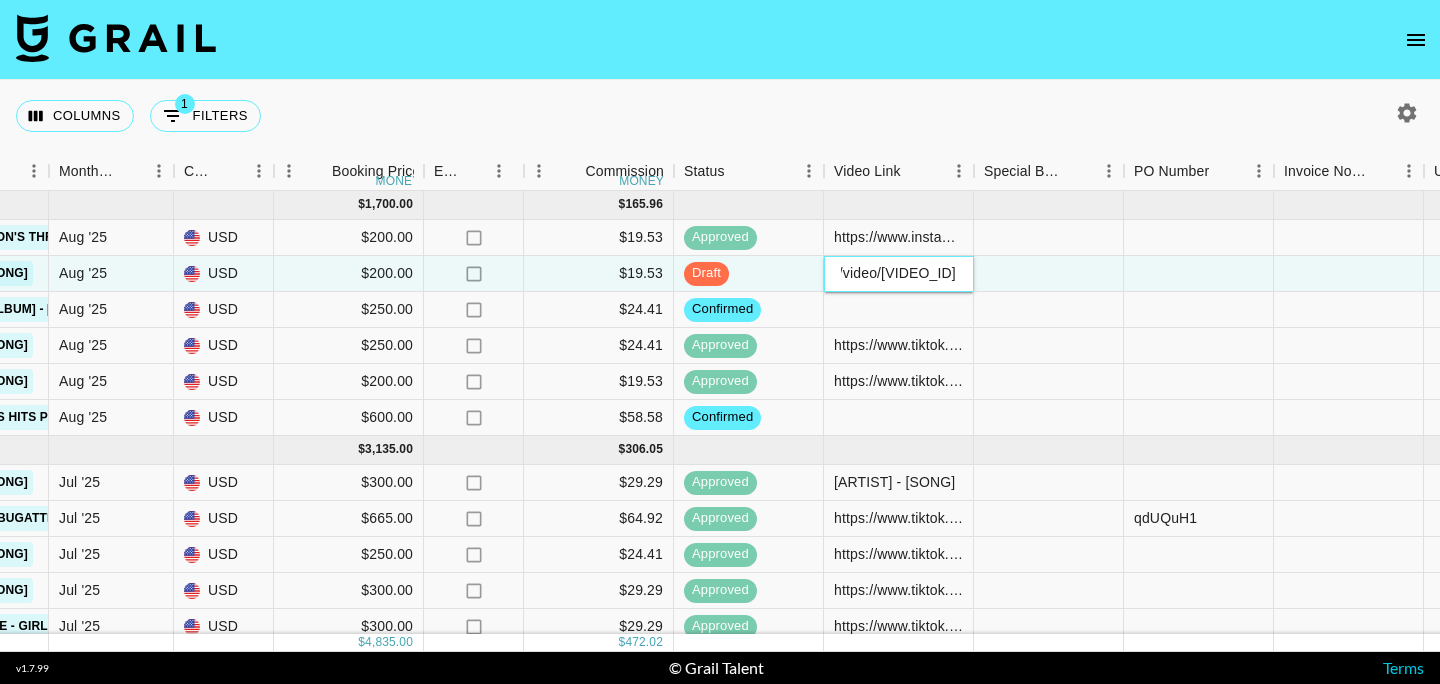 scroll, scrollTop: 0, scrollLeft: 0, axis: both 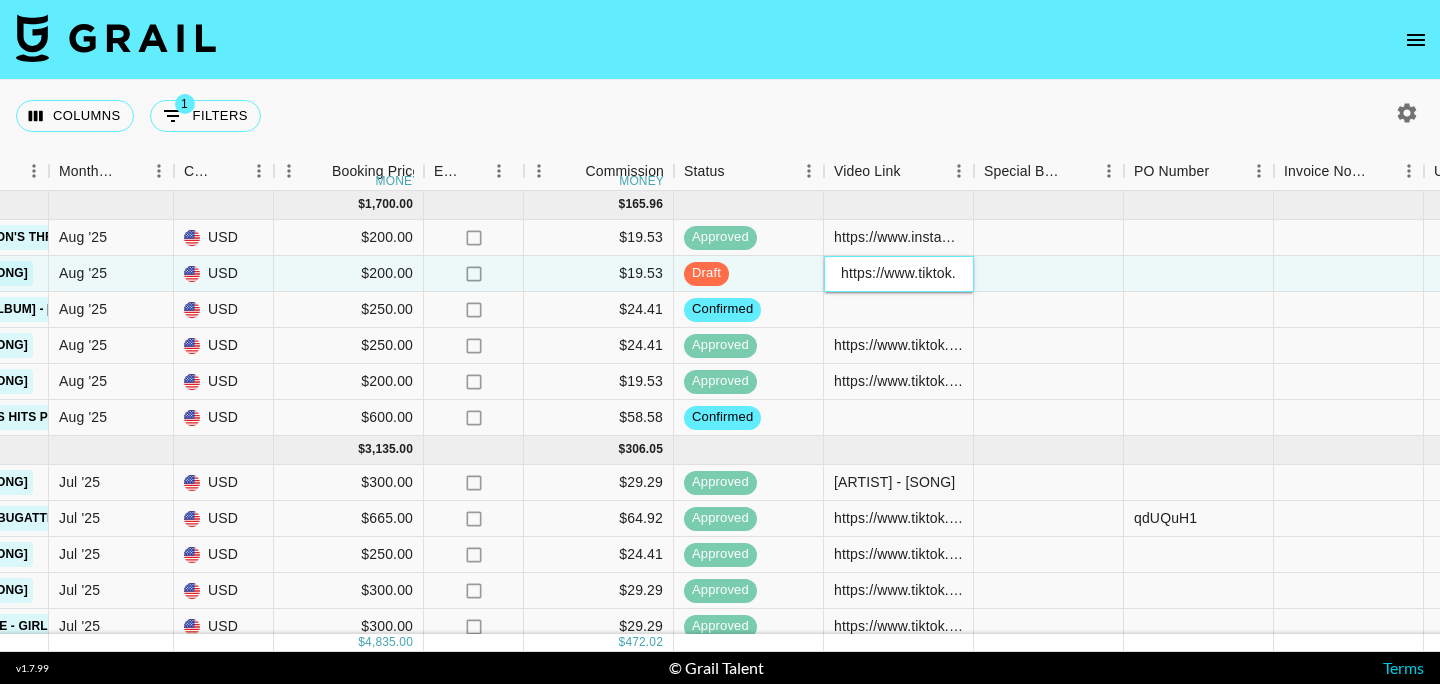 click on "https://www.tiktok.com/@[USERNAME]/video/[VIDEO_ID]" at bounding box center (898, 273) 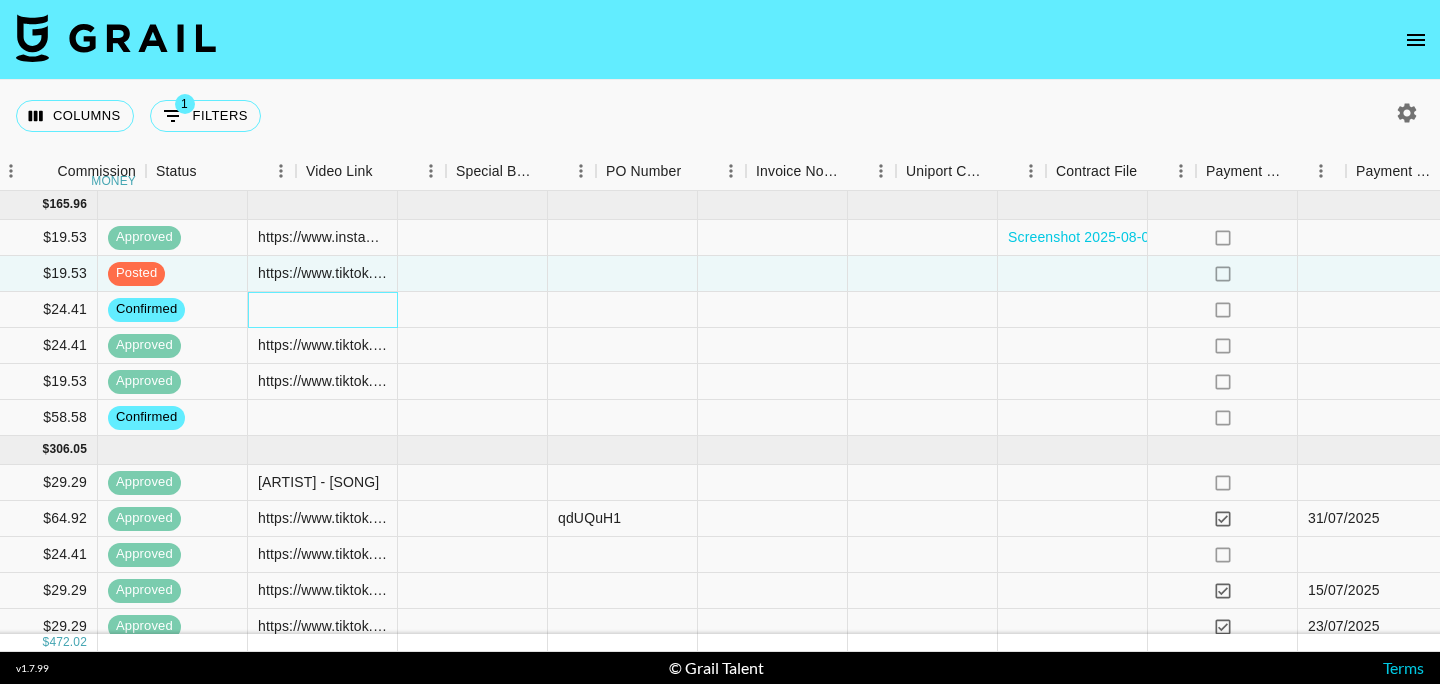 scroll, scrollTop: 0, scrollLeft: 1880, axis: horizontal 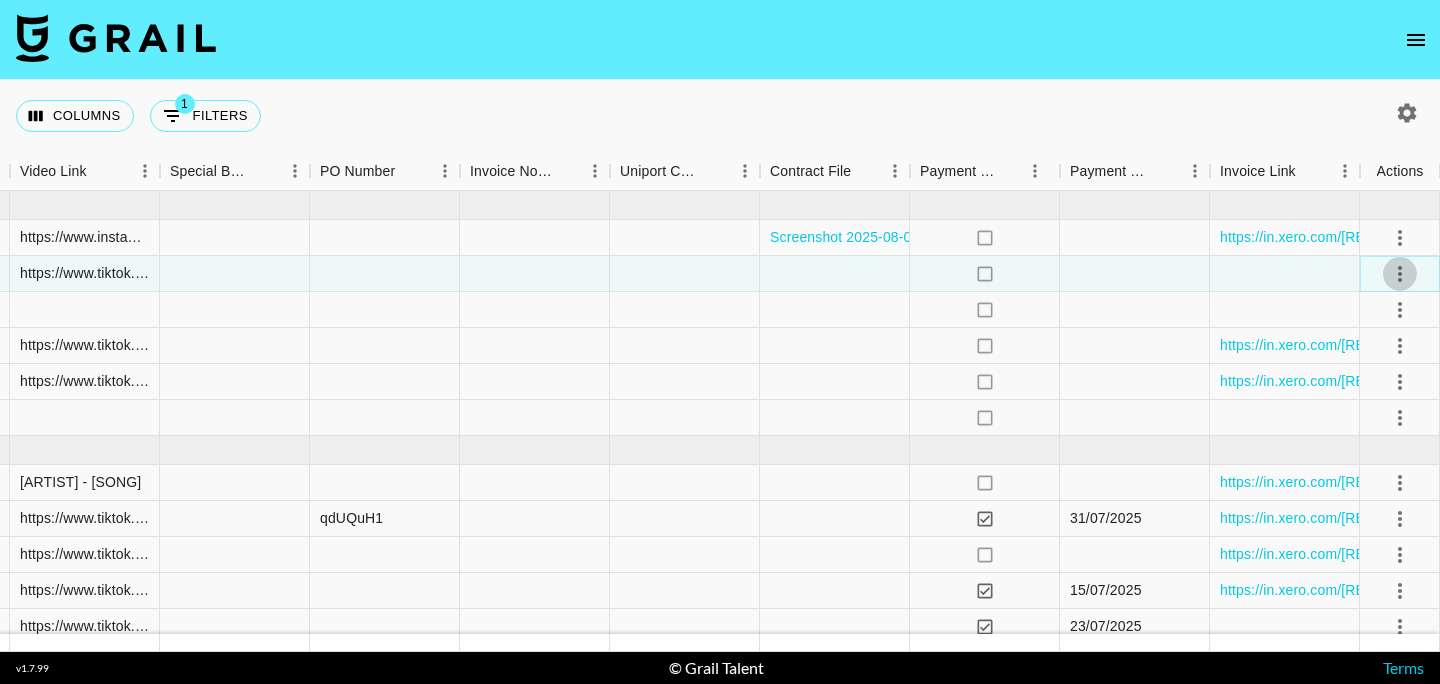 click 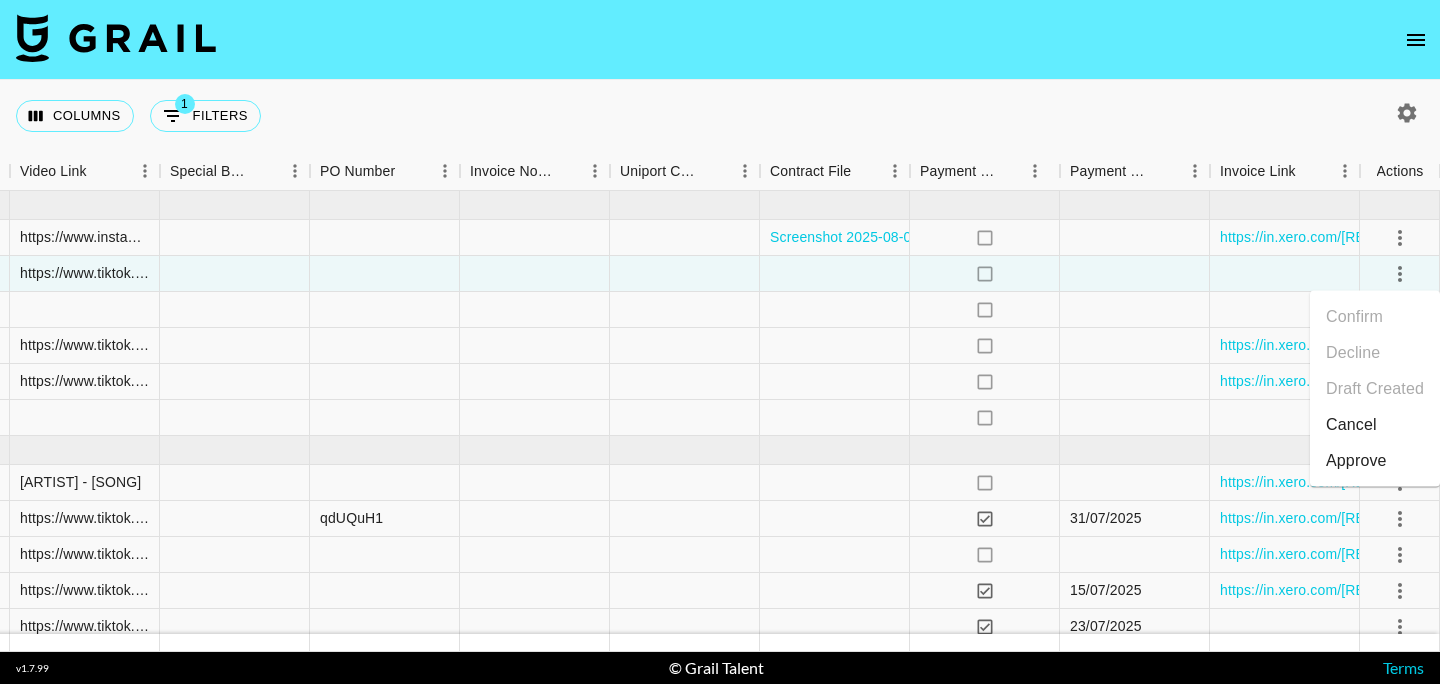 click on "Approve" at bounding box center (1356, 461) 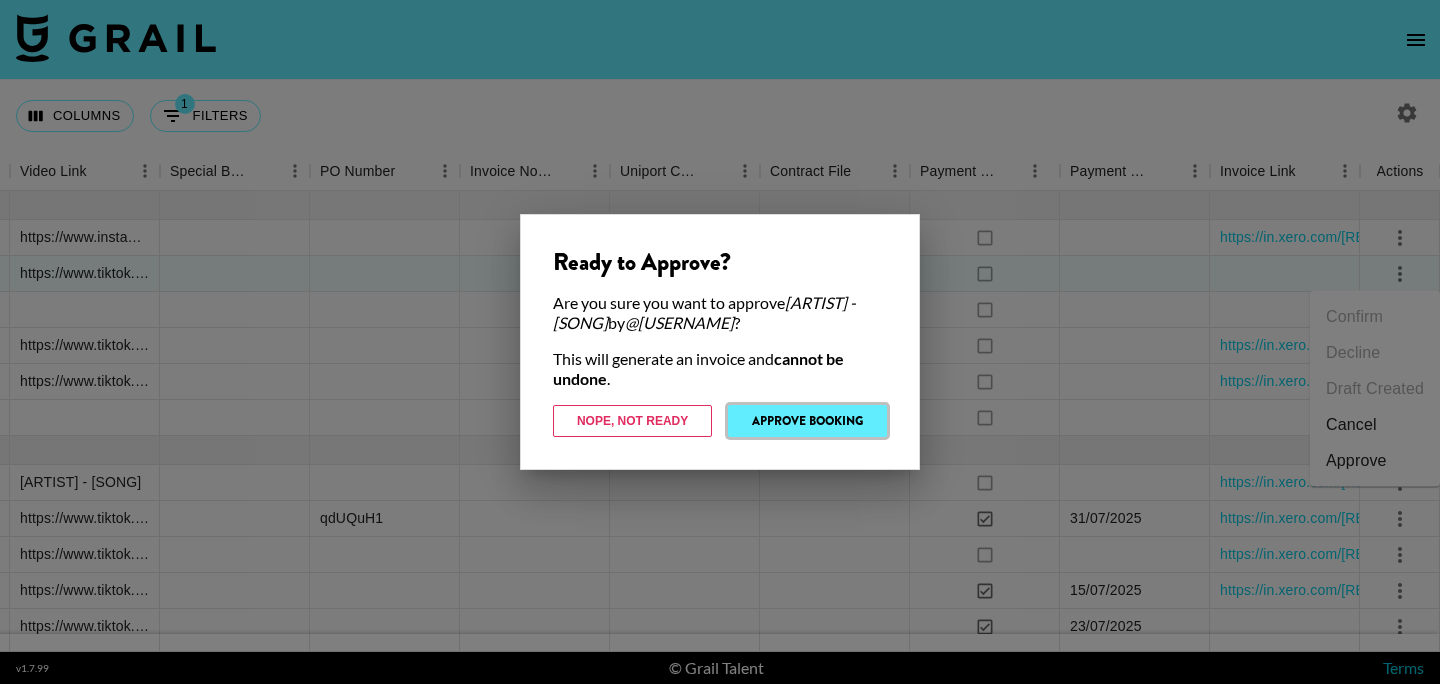click on "Approve Booking" at bounding box center [807, 421] 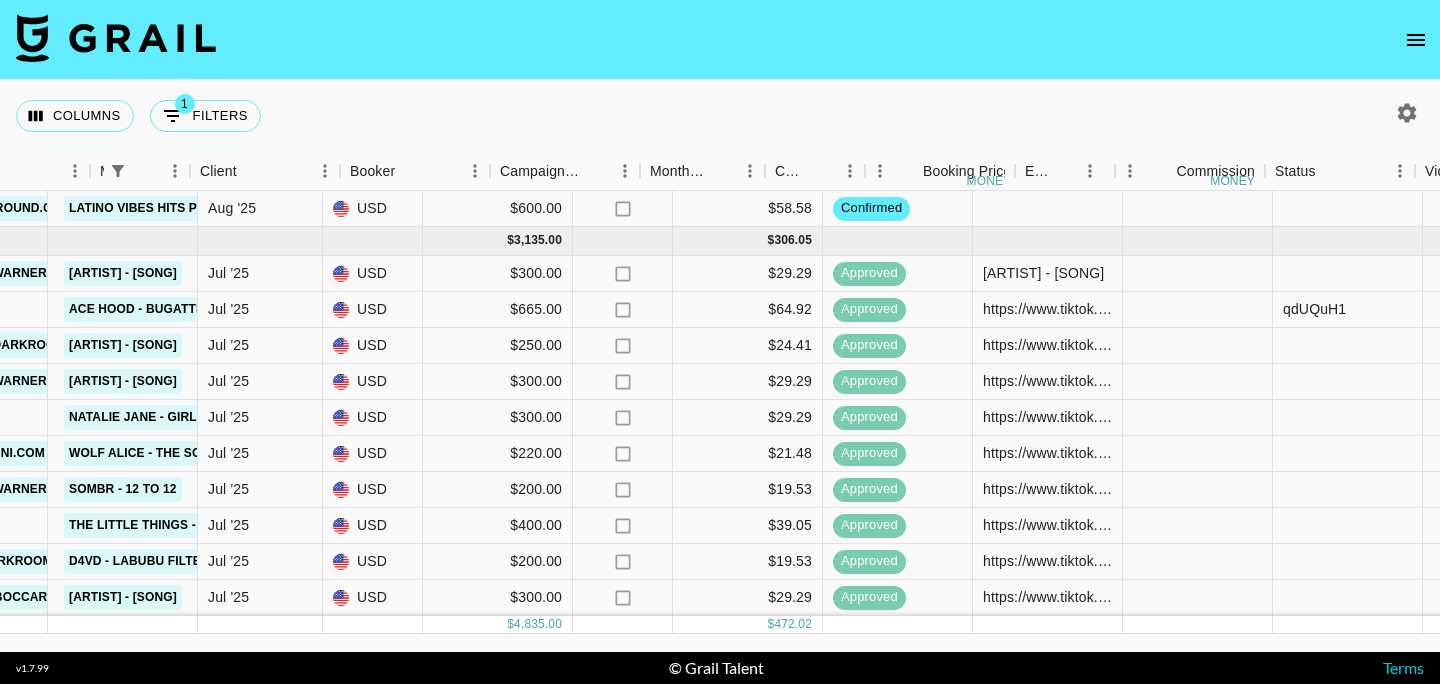 scroll, scrollTop: 209, scrollLeft: 3, axis: both 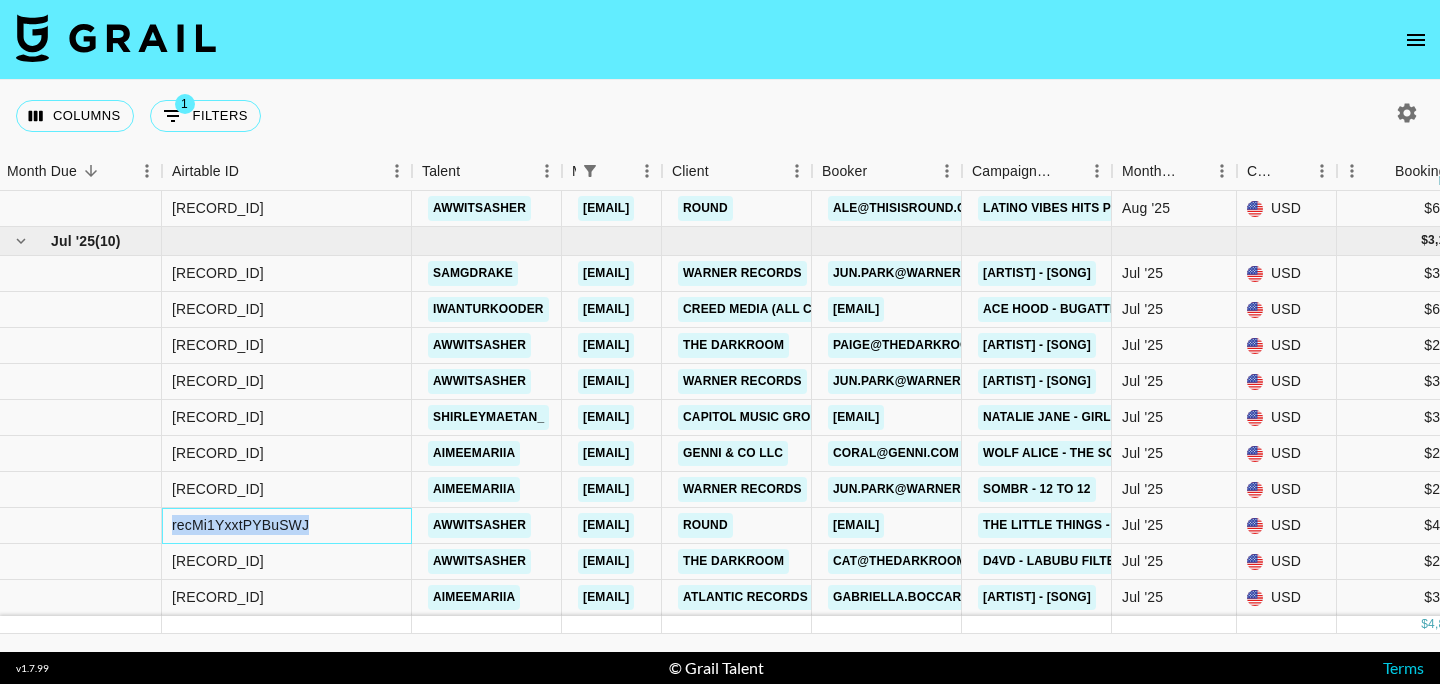 drag, startPoint x: 326, startPoint y: 528, endPoint x: 161, endPoint y: 525, distance: 165.02727 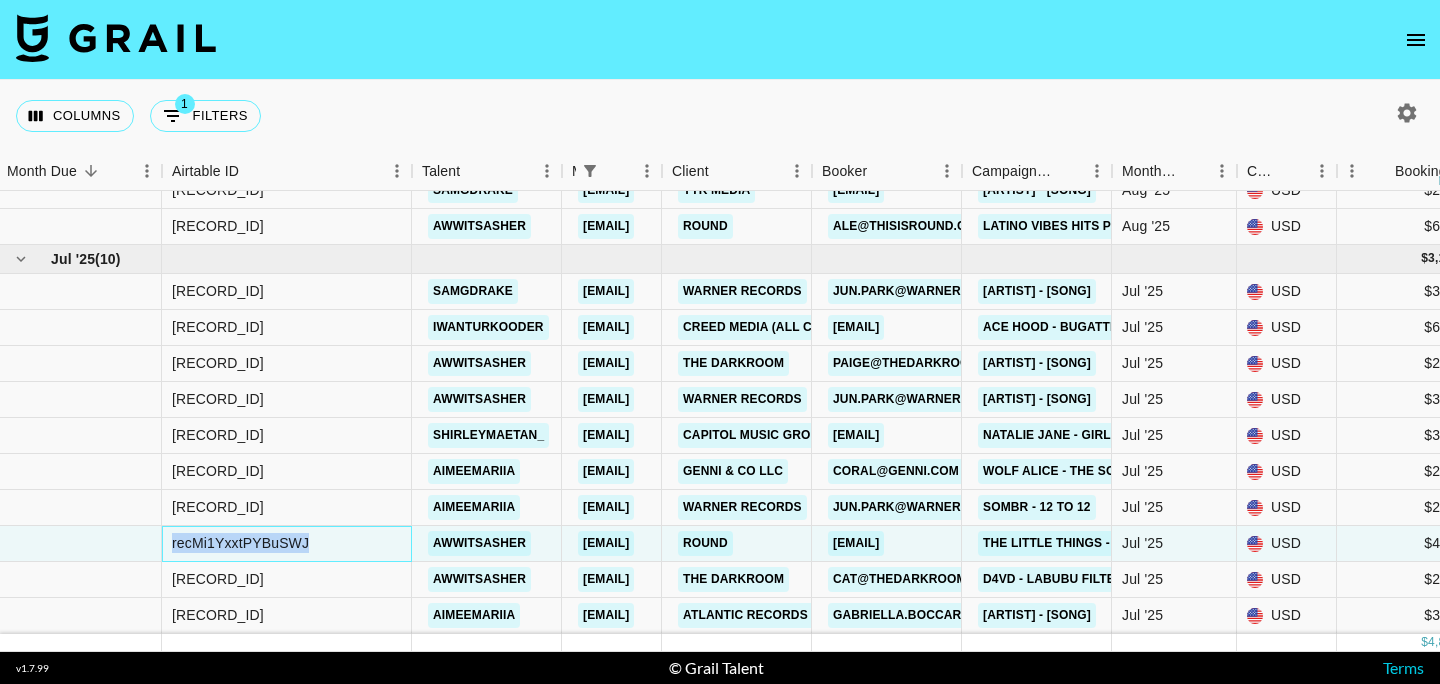 scroll, scrollTop: 191, scrollLeft: 3, axis: both 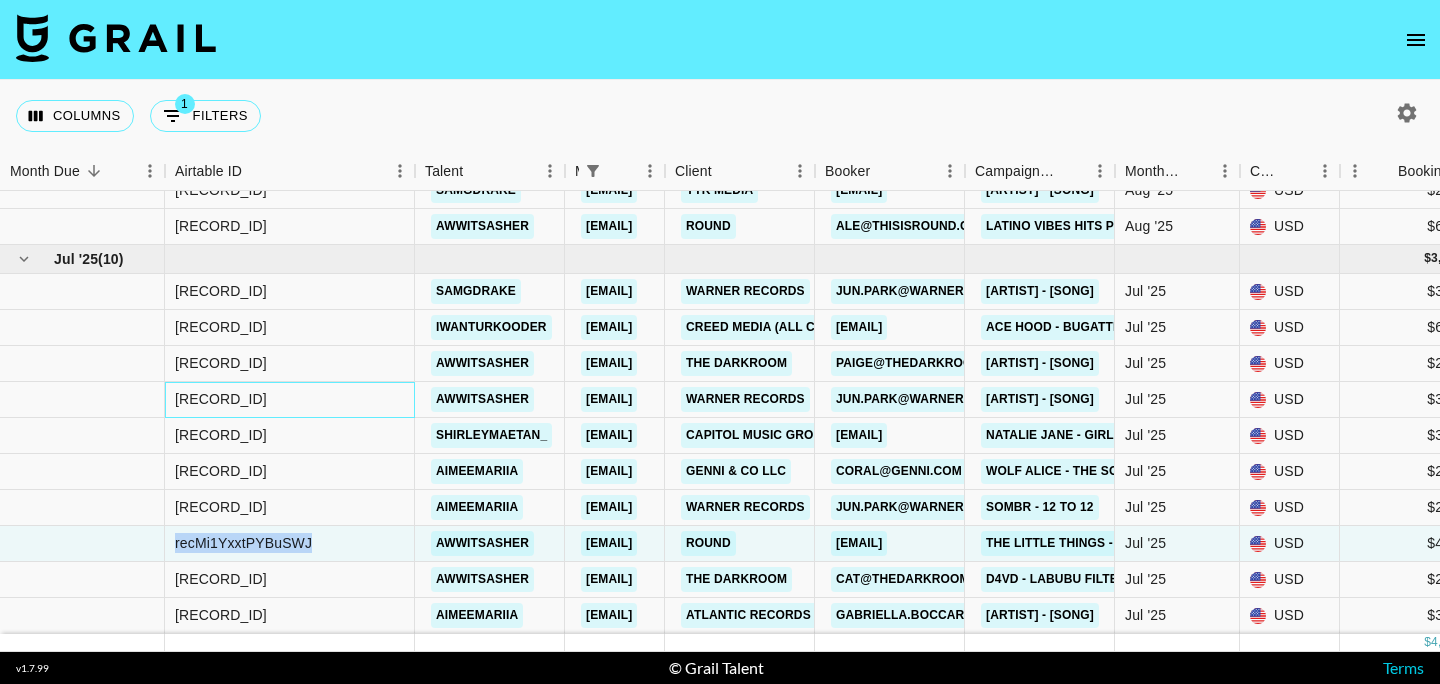 drag, startPoint x: 329, startPoint y: 398, endPoint x: 173, endPoint y: 403, distance: 156.08011 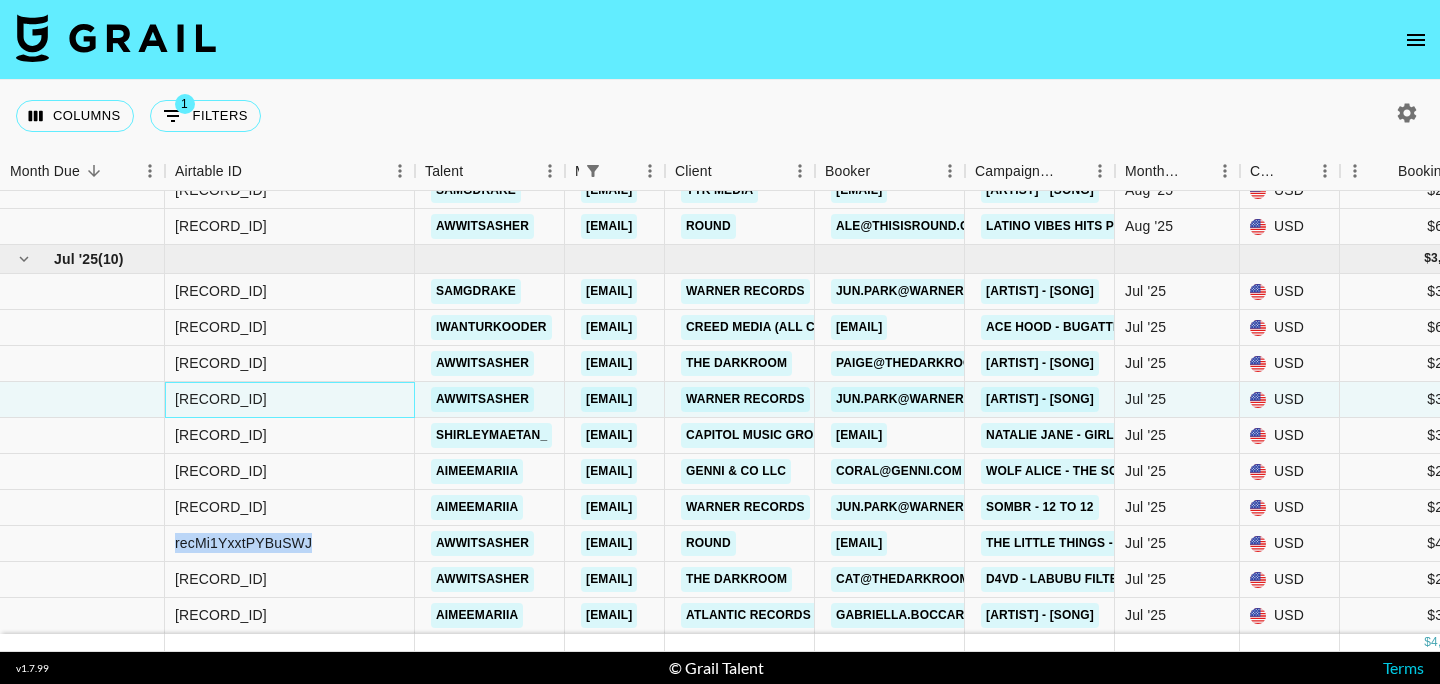 copy on "[RECORD_ID]" 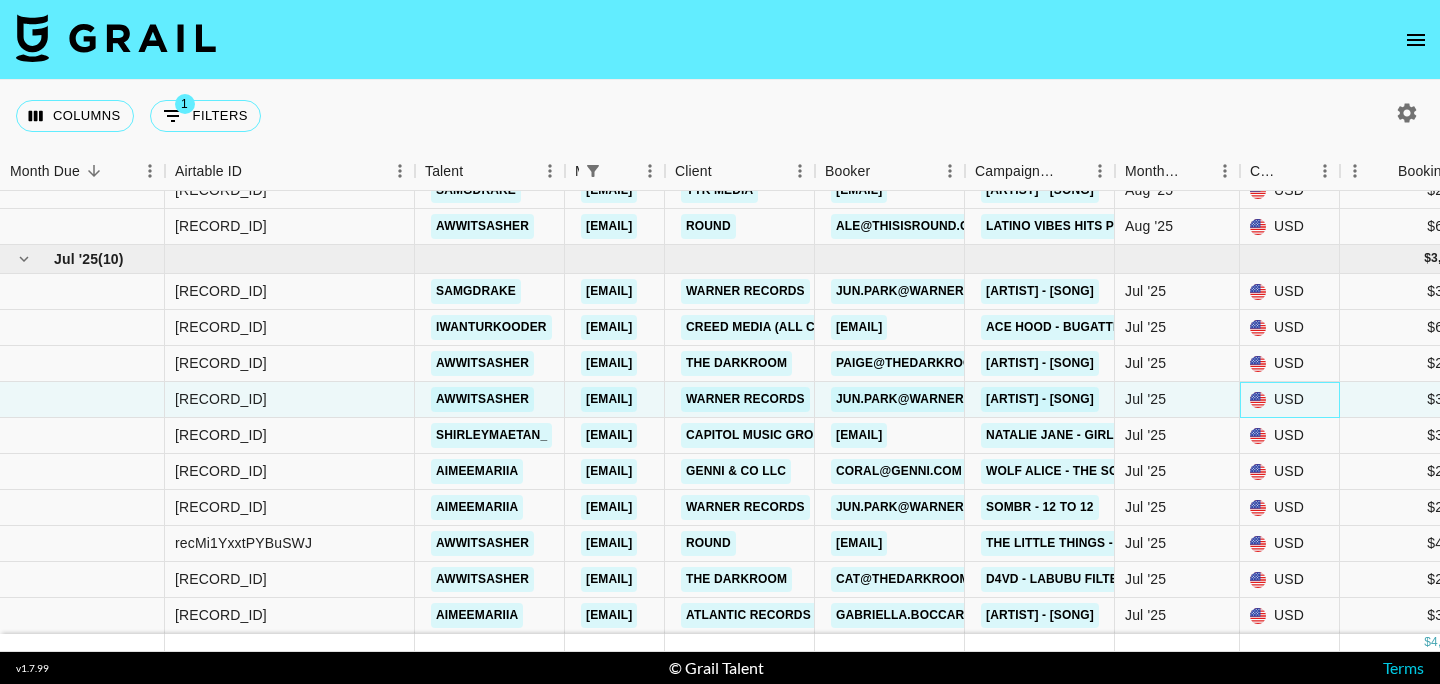 click on "USD" at bounding box center [1290, 400] 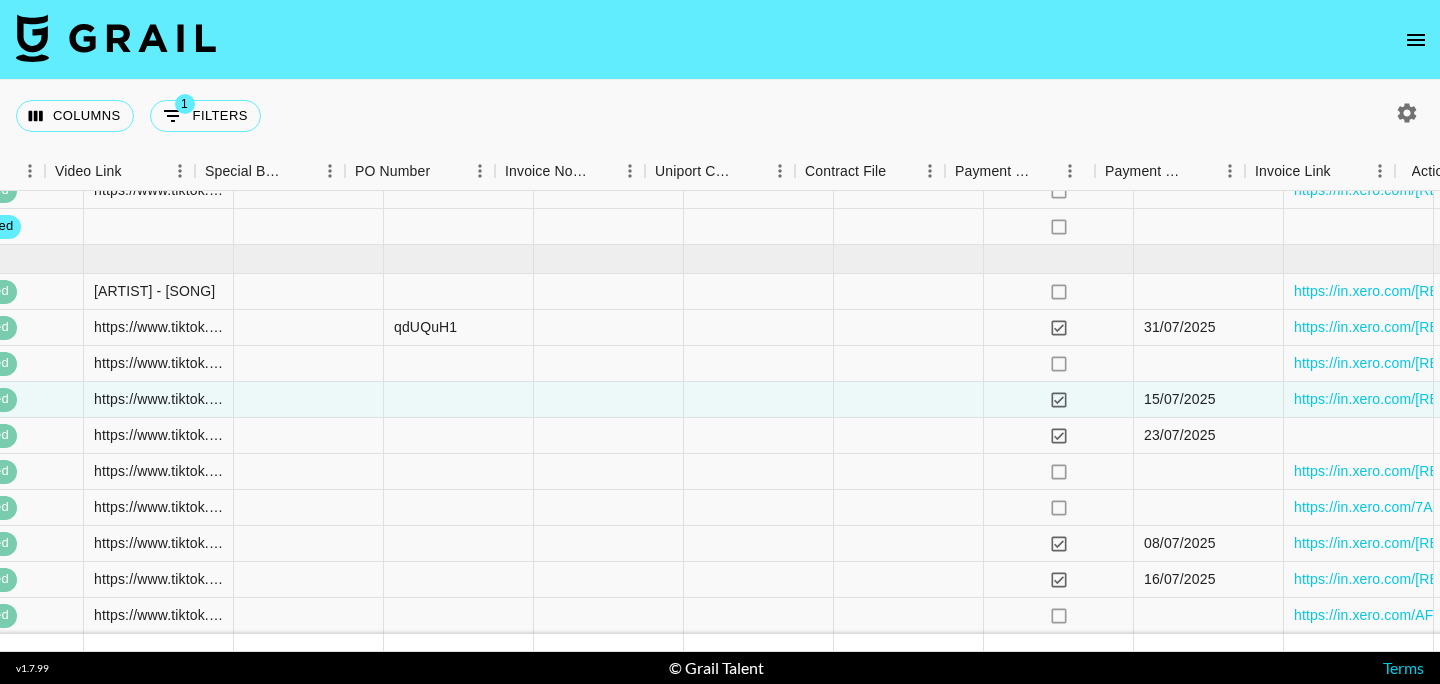 scroll, scrollTop: 191, scrollLeft: 1845, axis: both 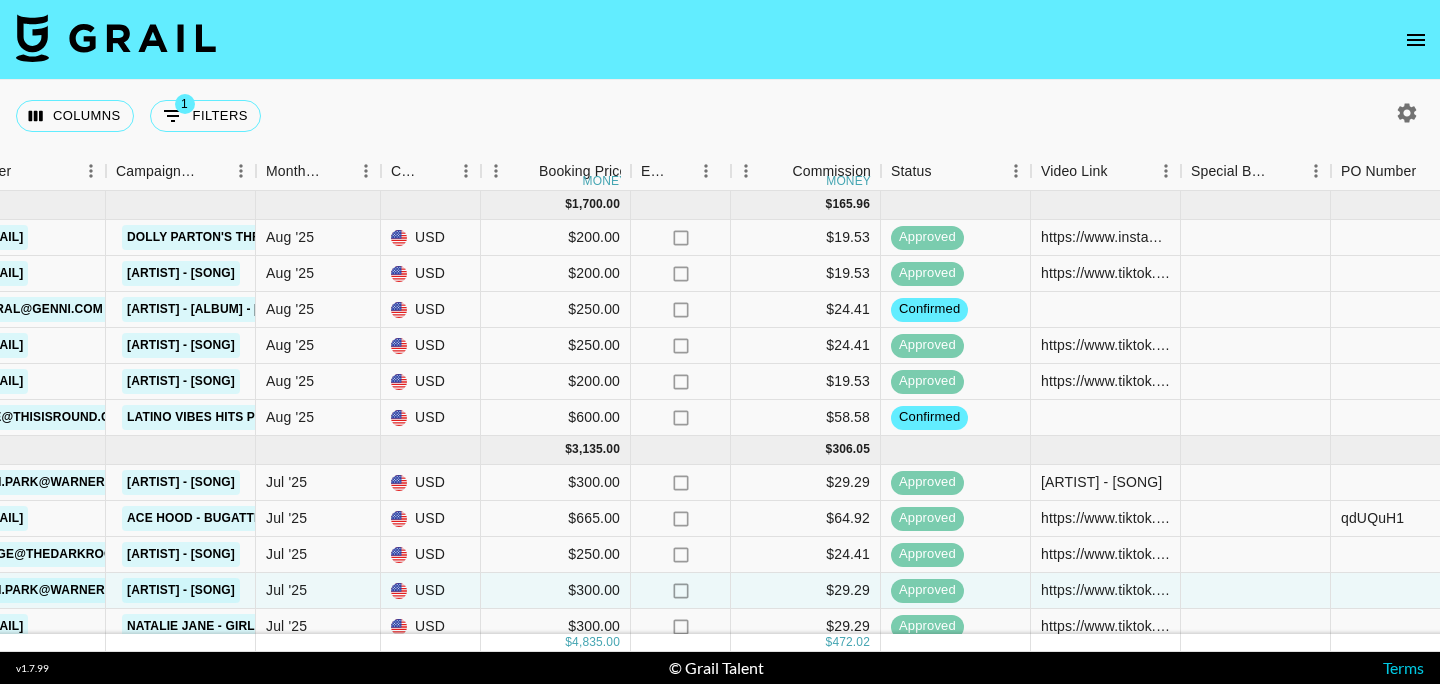 click on "Columns 1 Filters + Booking" at bounding box center (720, 116) 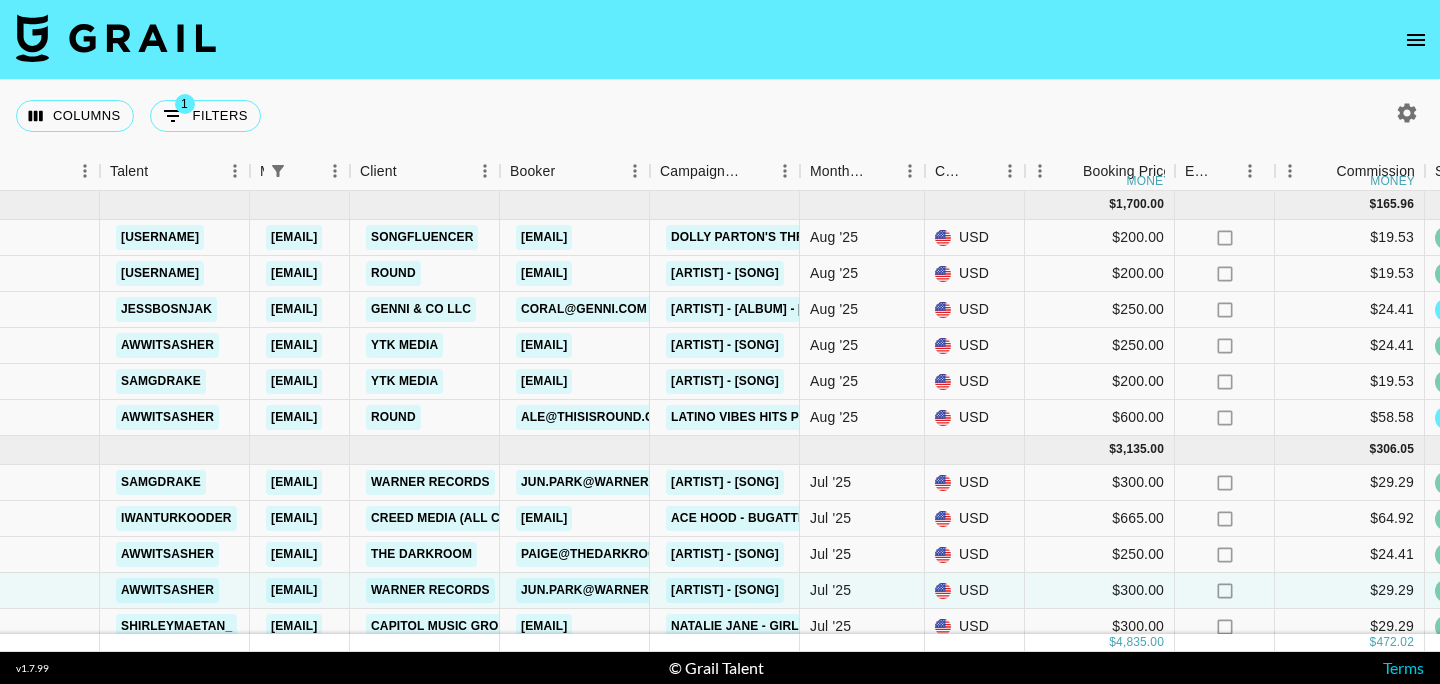 scroll, scrollTop: 0, scrollLeft: 174, axis: horizontal 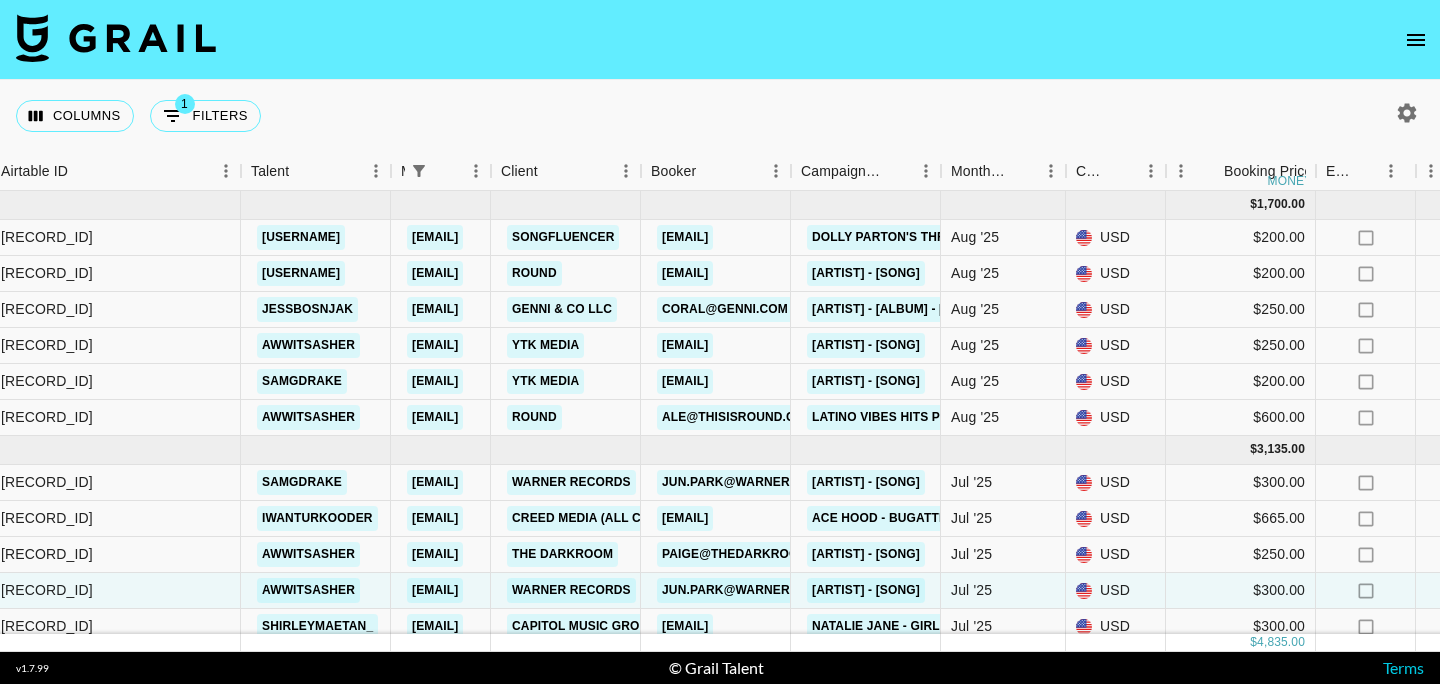 click on "Columns 1 Filters + Booking" at bounding box center (720, 116) 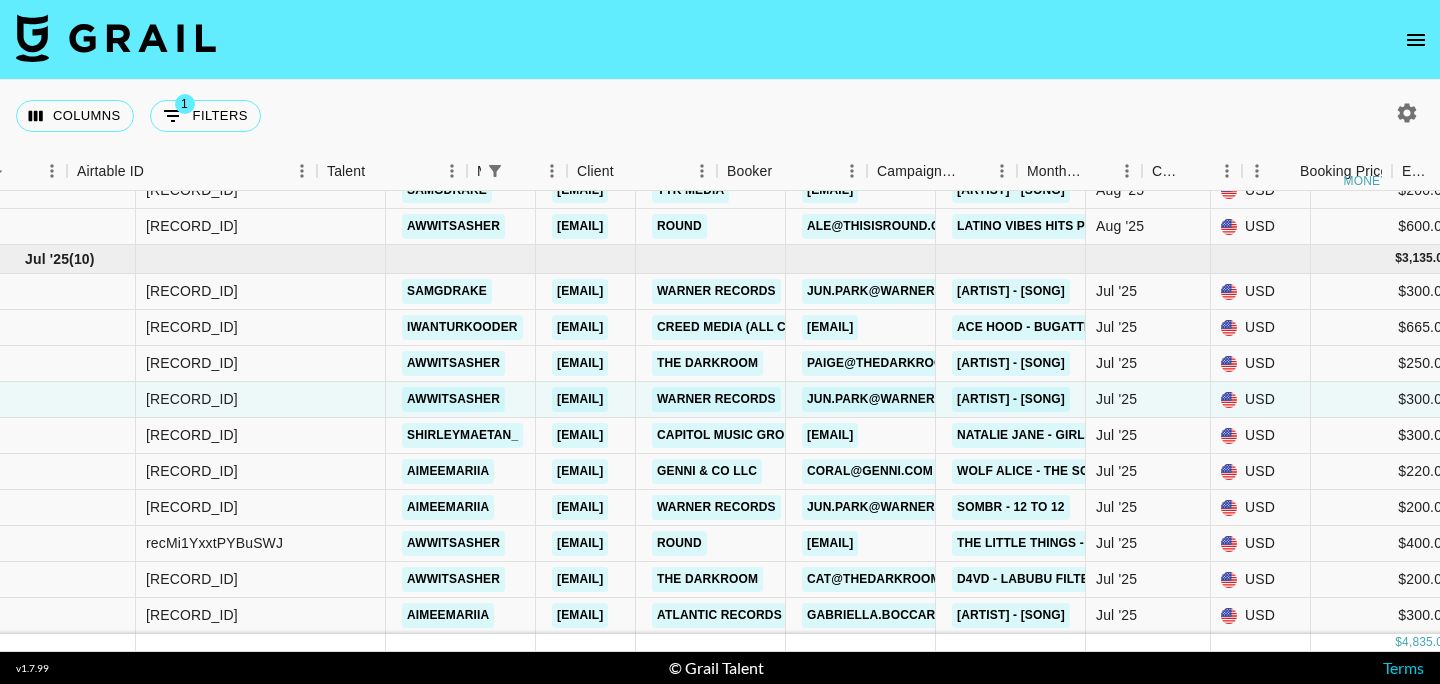 scroll, scrollTop: 191, scrollLeft: 0, axis: vertical 